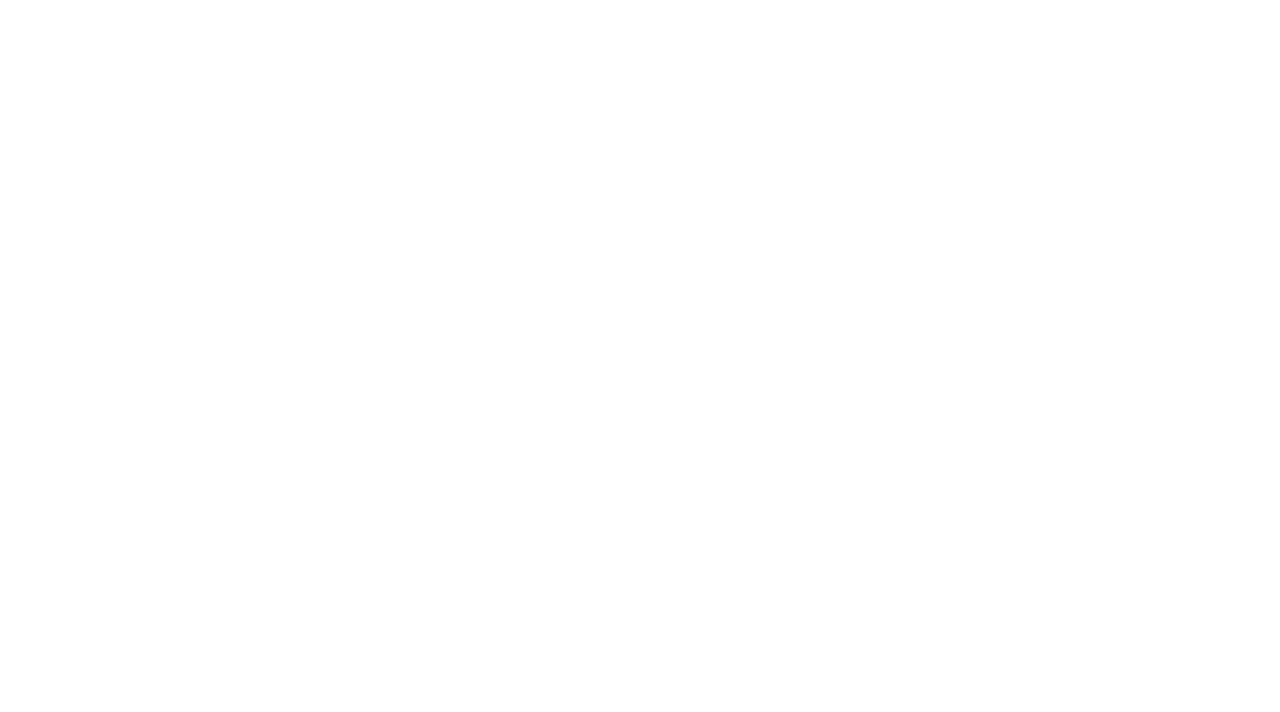 scroll, scrollTop: 0, scrollLeft: 0, axis: both 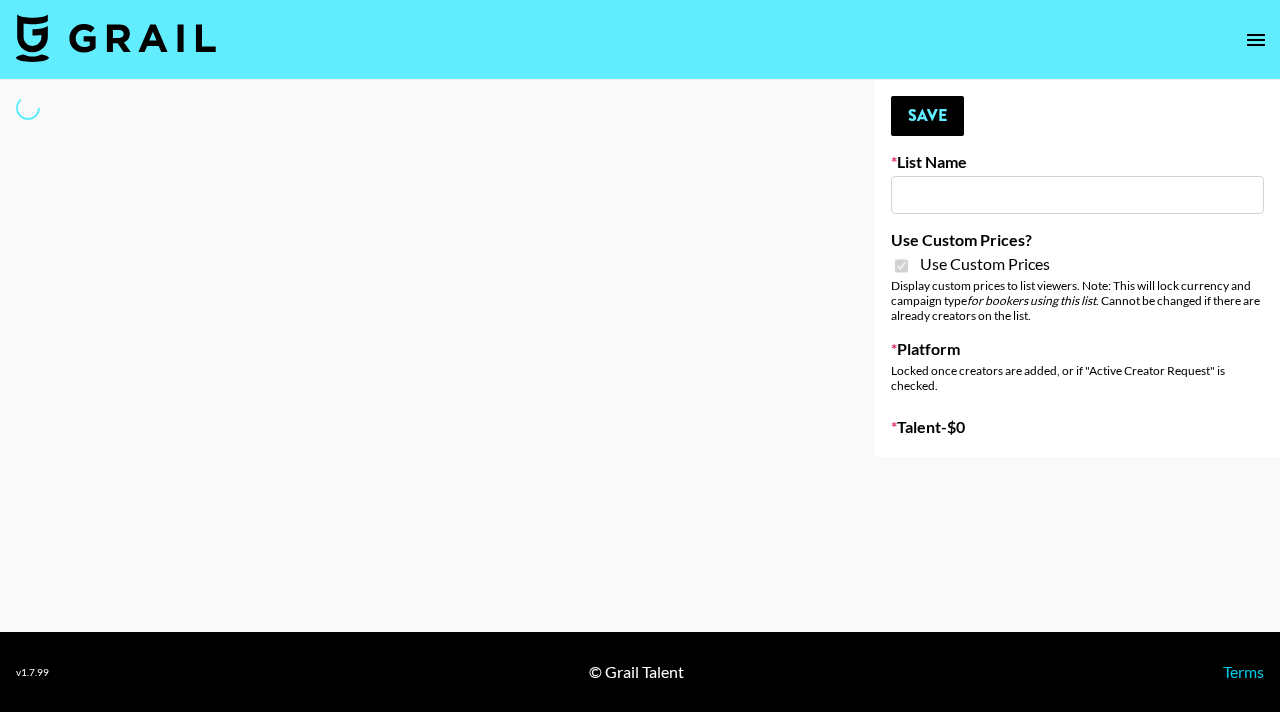 type on "Preply" 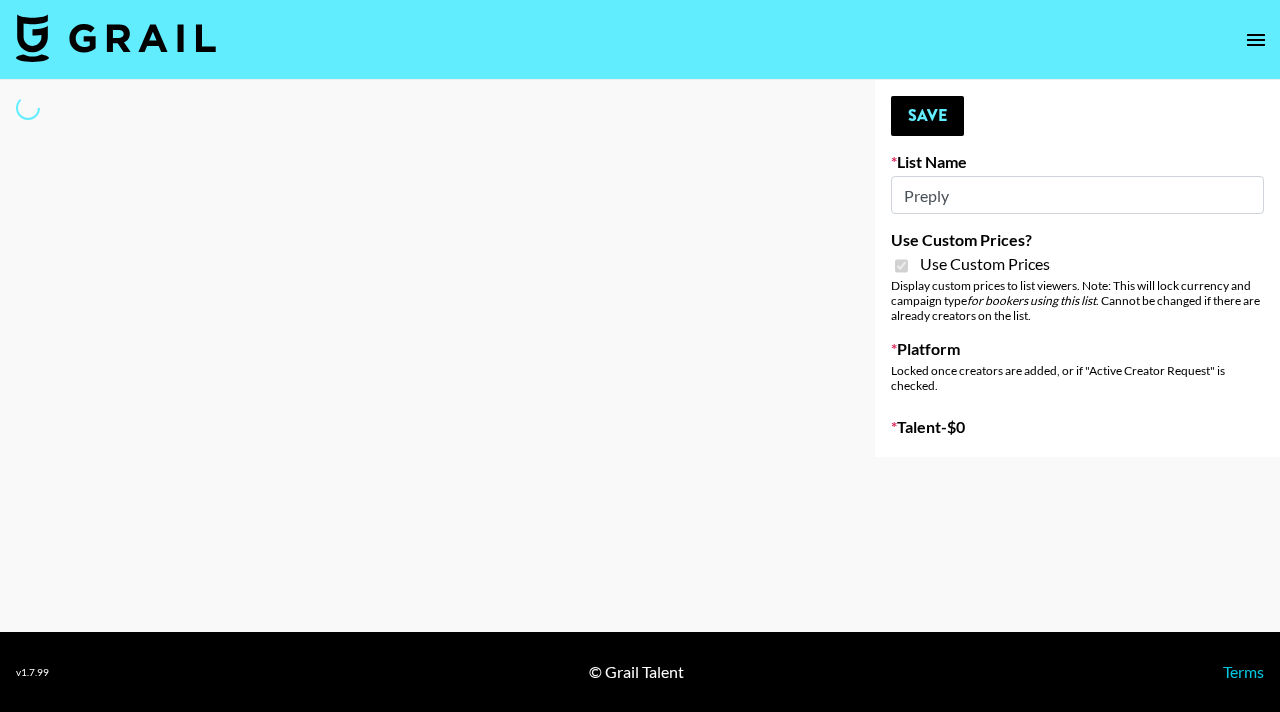 select on "Brand" 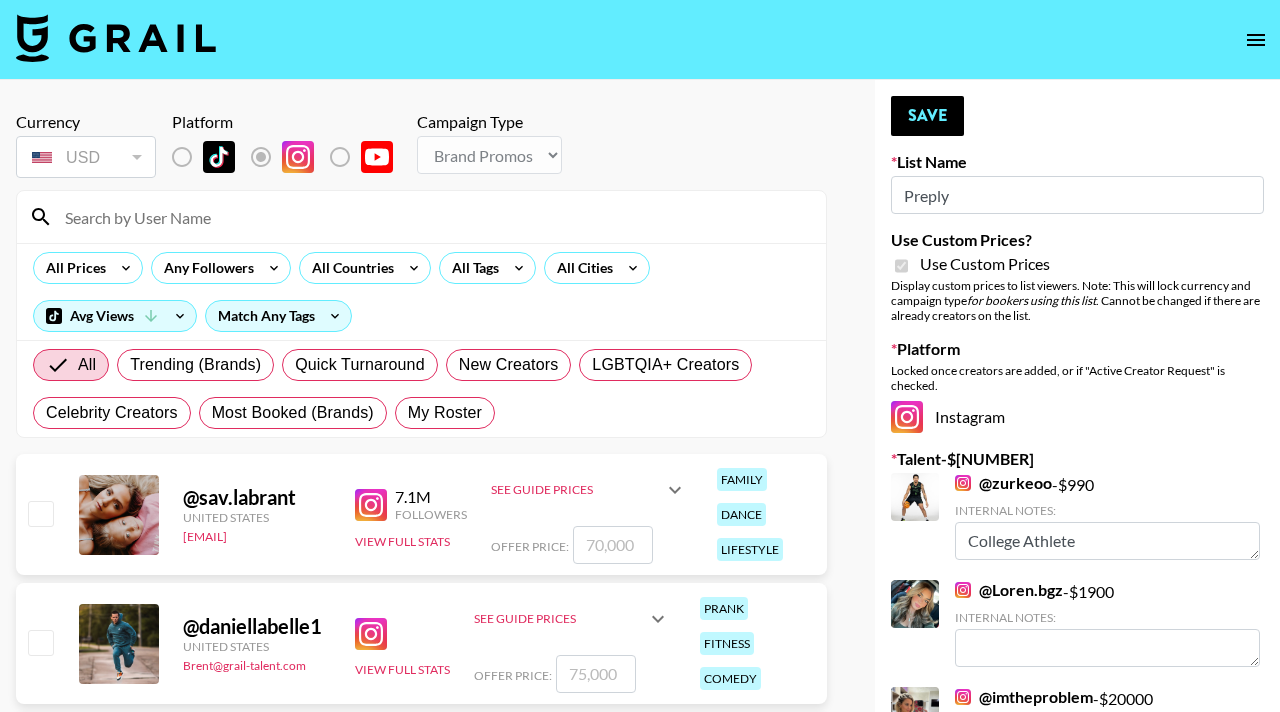 scroll, scrollTop: 57, scrollLeft: 0, axis: vertical 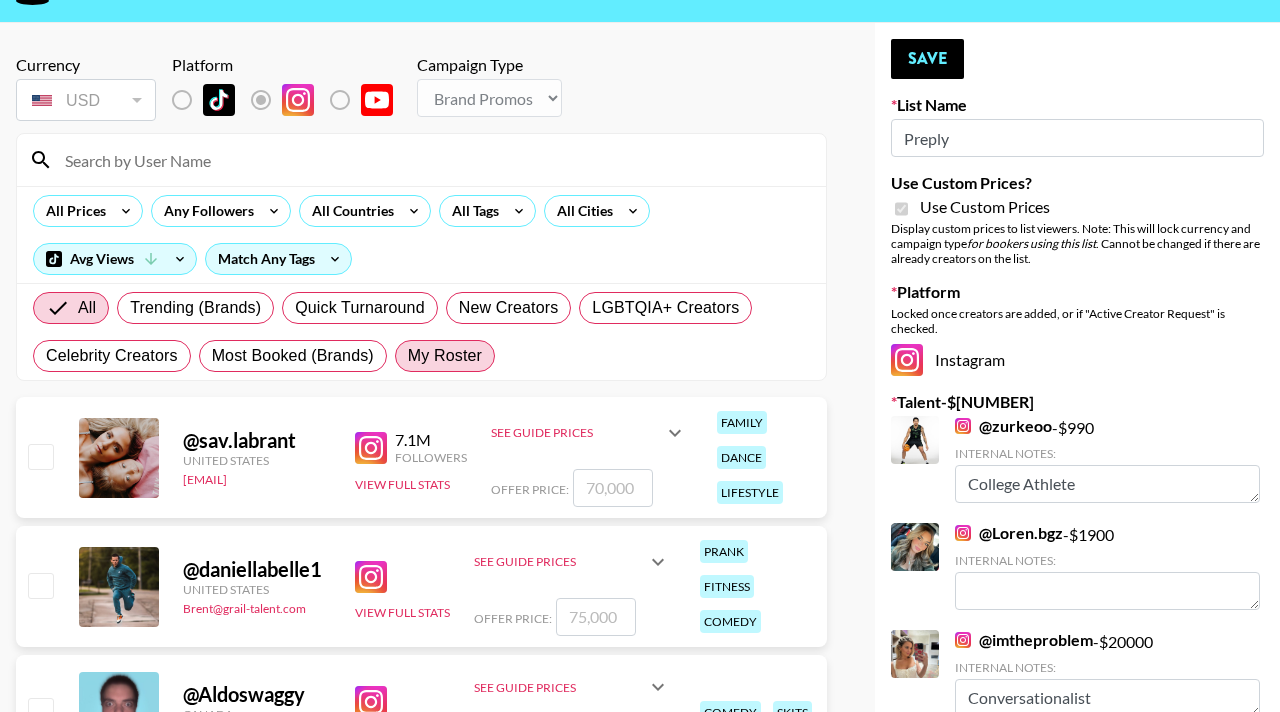 click on "My Roster" at bounding box center (445, 356) 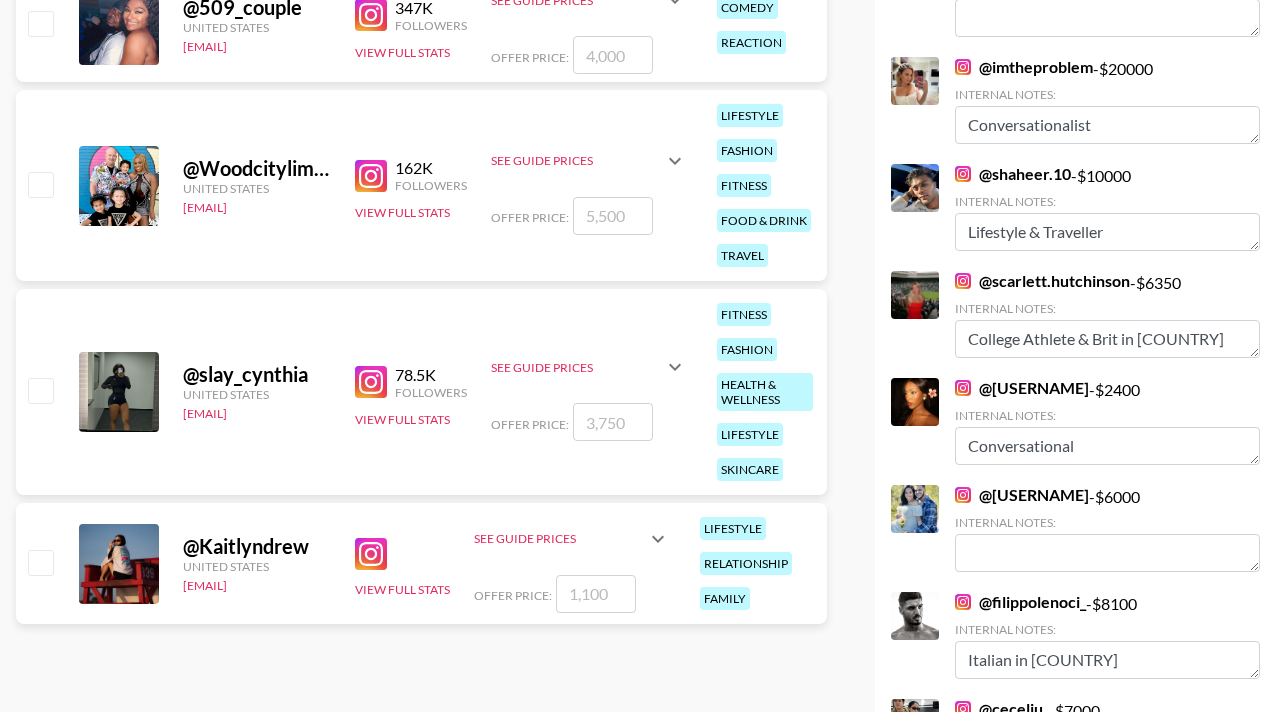 scroll, scrollTop: 640, scrollLeft: 0, axis: vertical 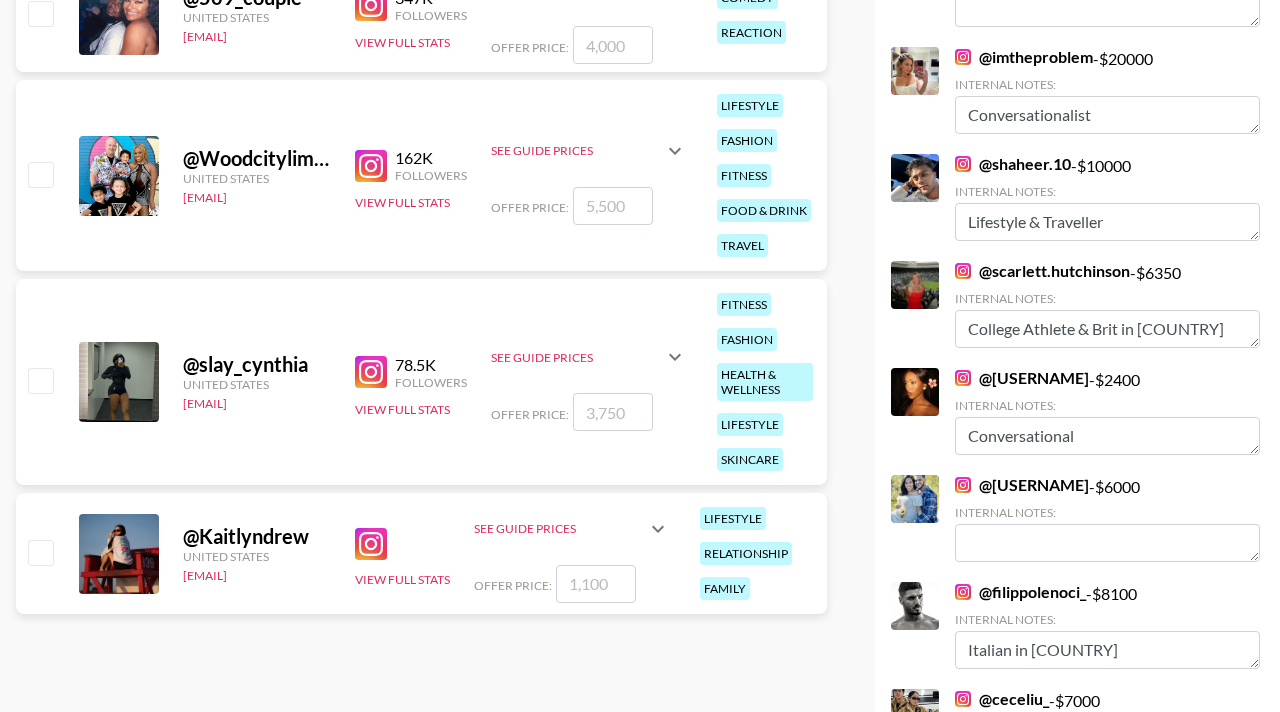 click on "@ [USERNAME] [COUNTRY] [EMAIL] View Full Stats See Guide Prices Grid Post: $ 800 Reel: $ 1,100 3-Frame Story: $ Offer Price: lifestyle relationship family" at bounding box center [421, 553] 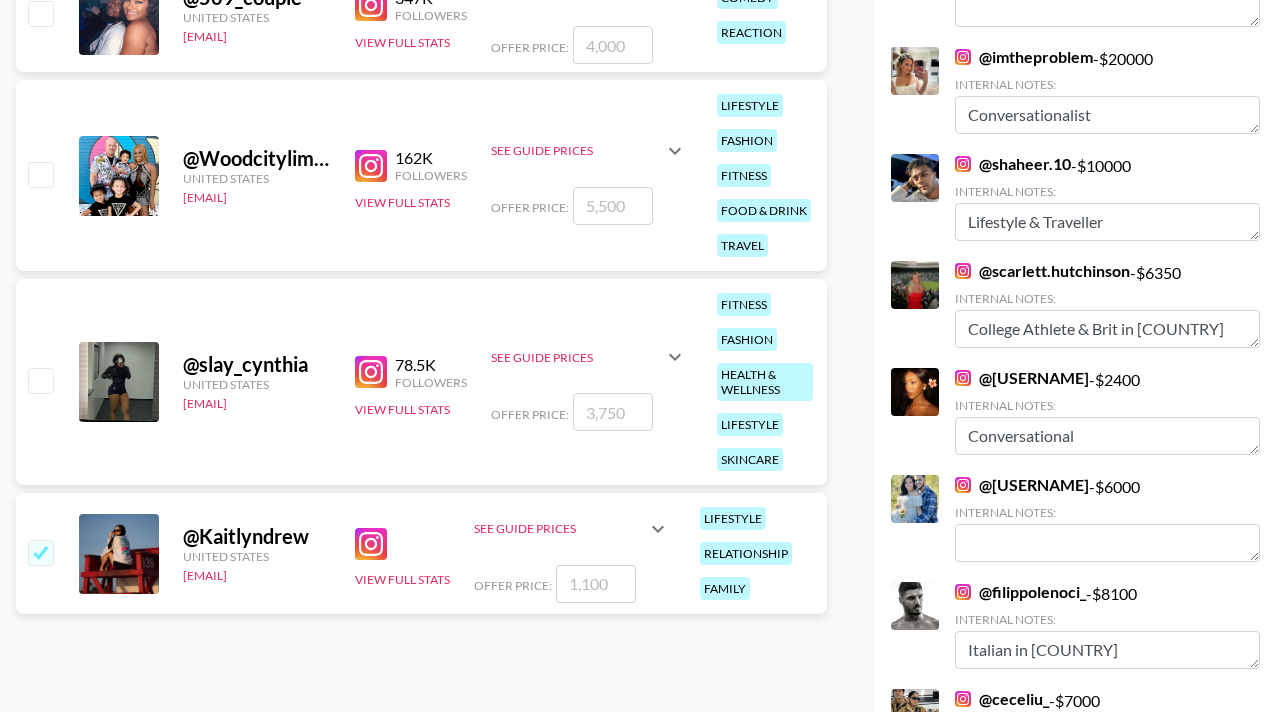checkbox on "true" 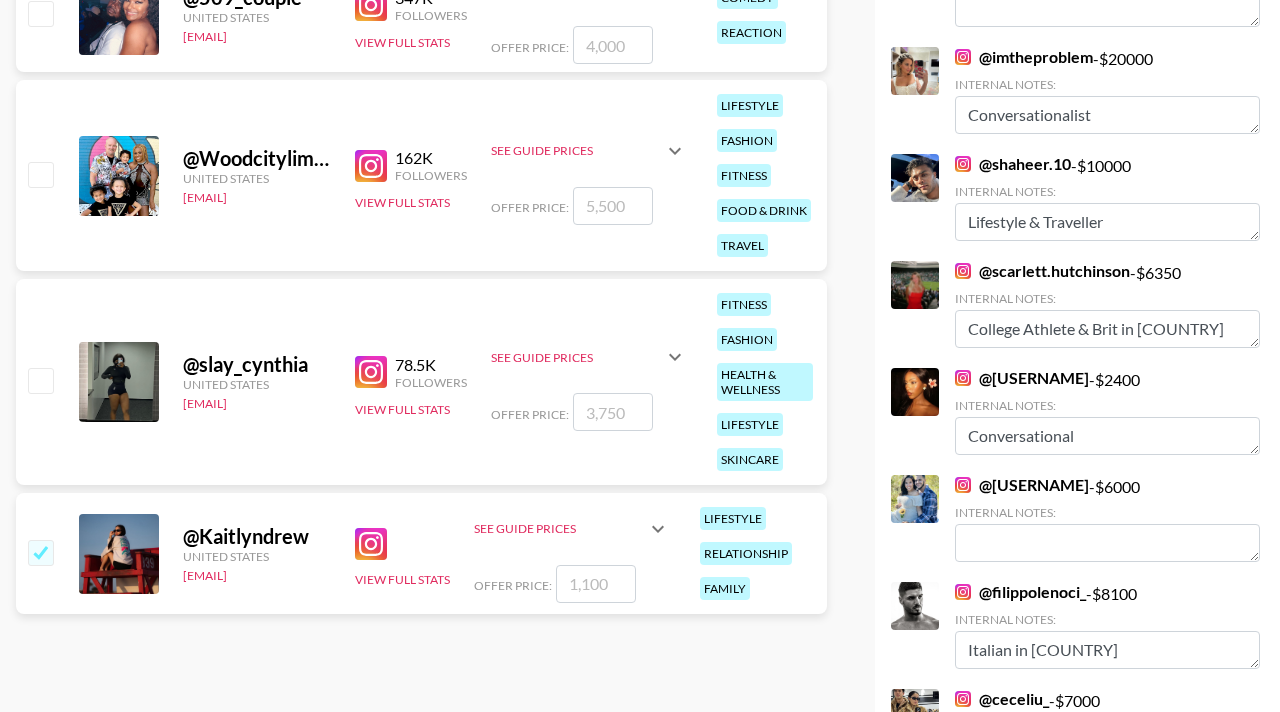type on "1100" 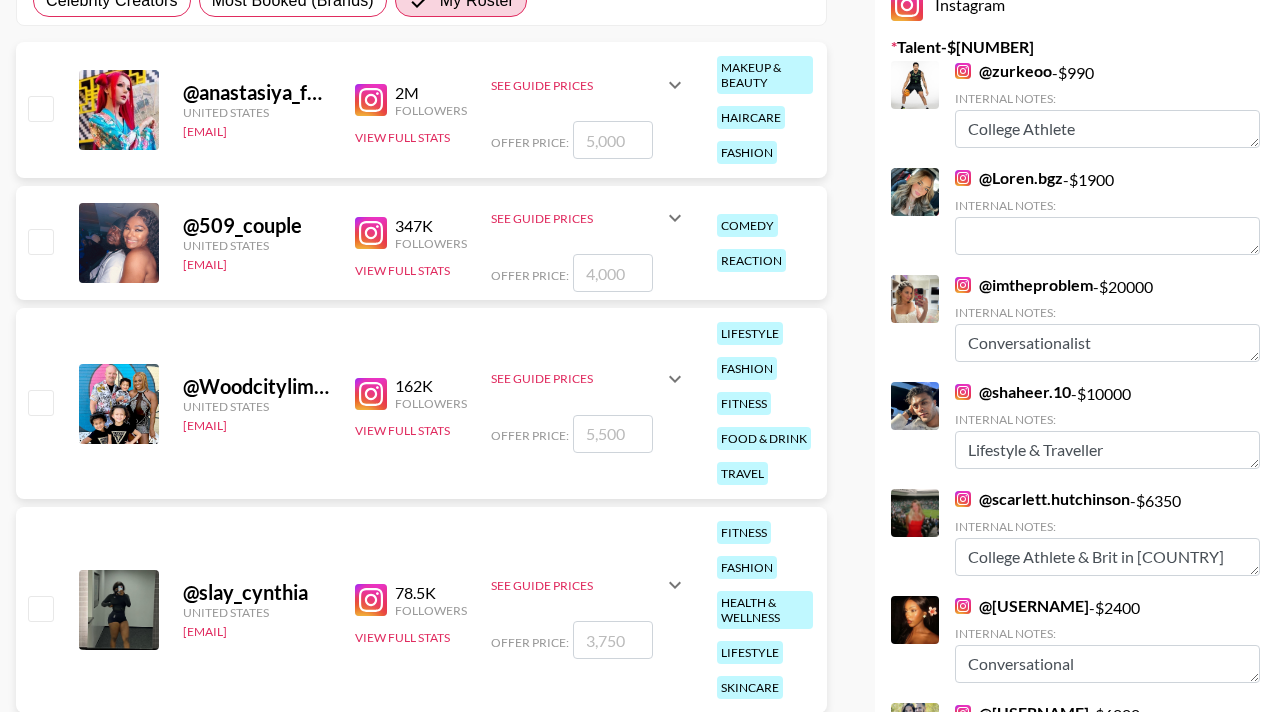 scroll, scrollTop: 0, scrollLeft: 0, axis: both 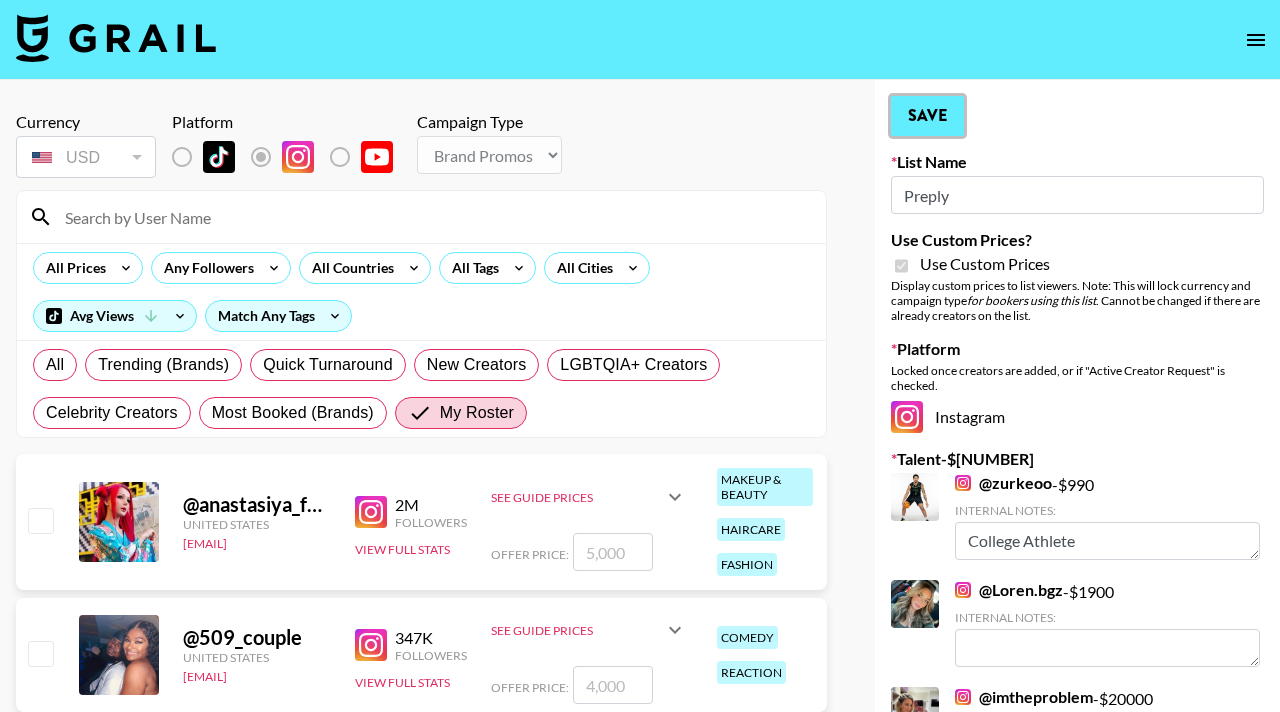 click on "Save" at bounding box center [927, 116] 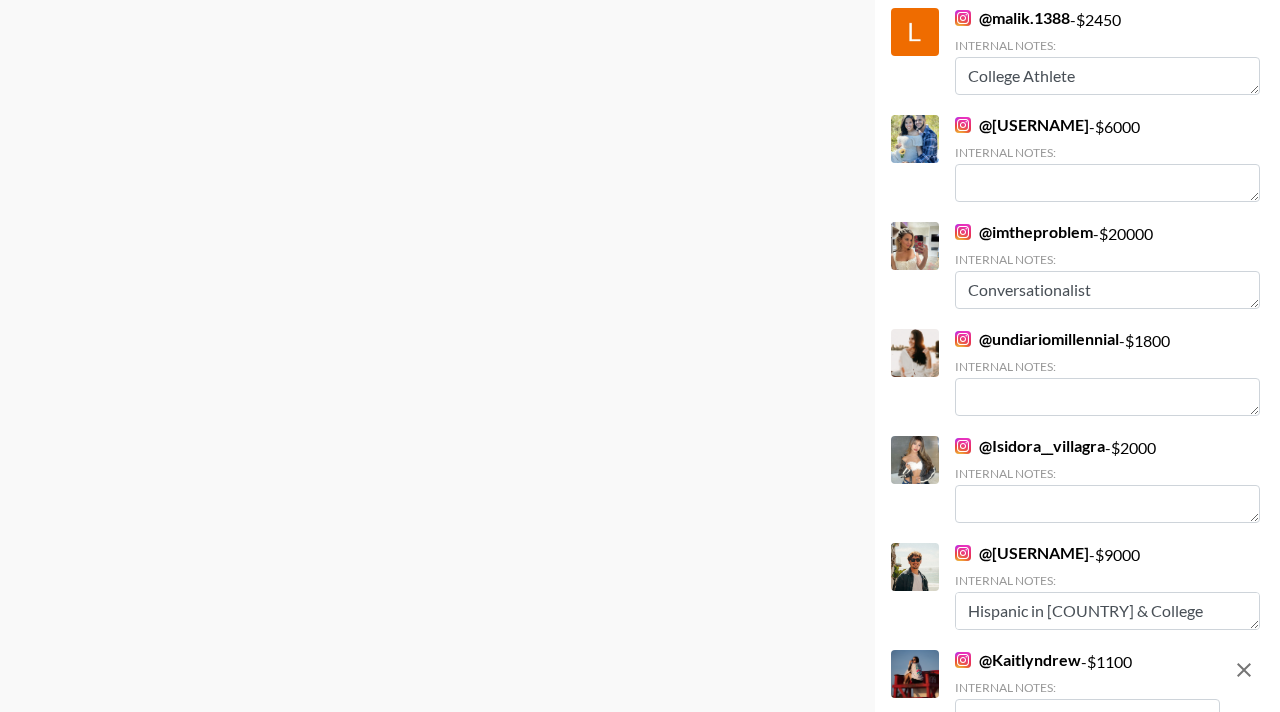 scroll, scrollTop: 2382, scrollLeft: 0, axis: vertical 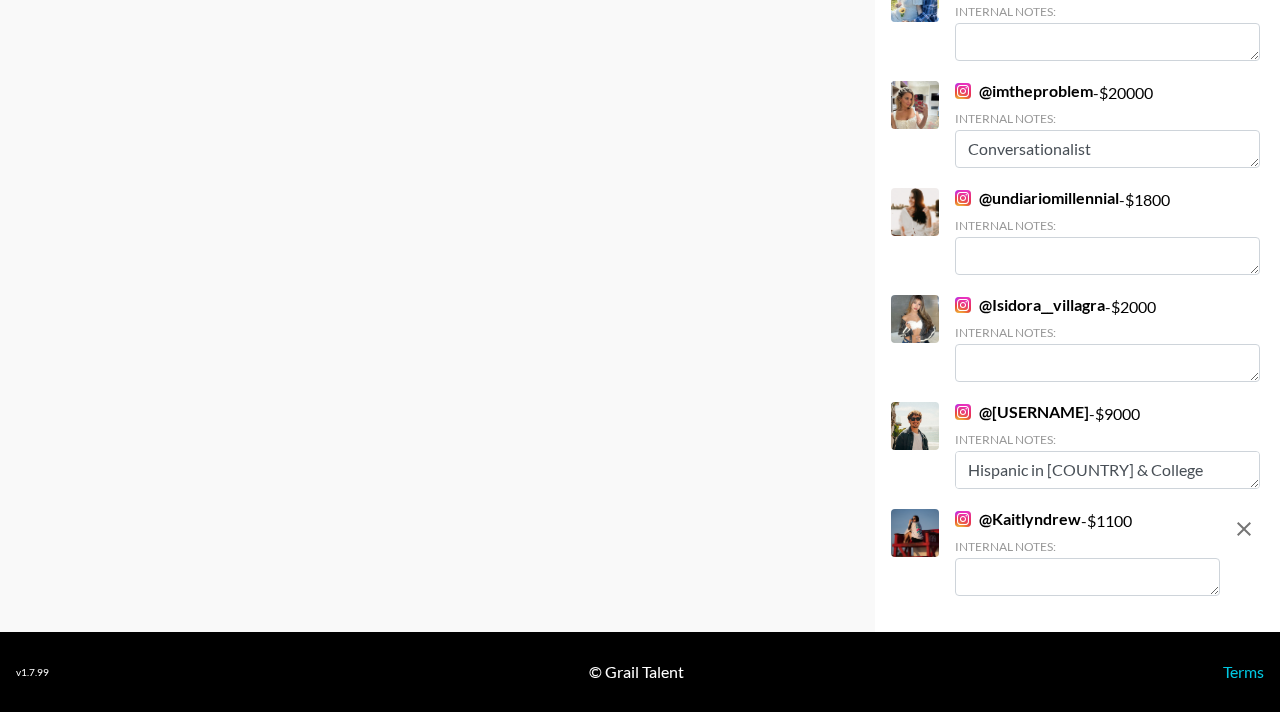 click at bounding box center [1087, 577] 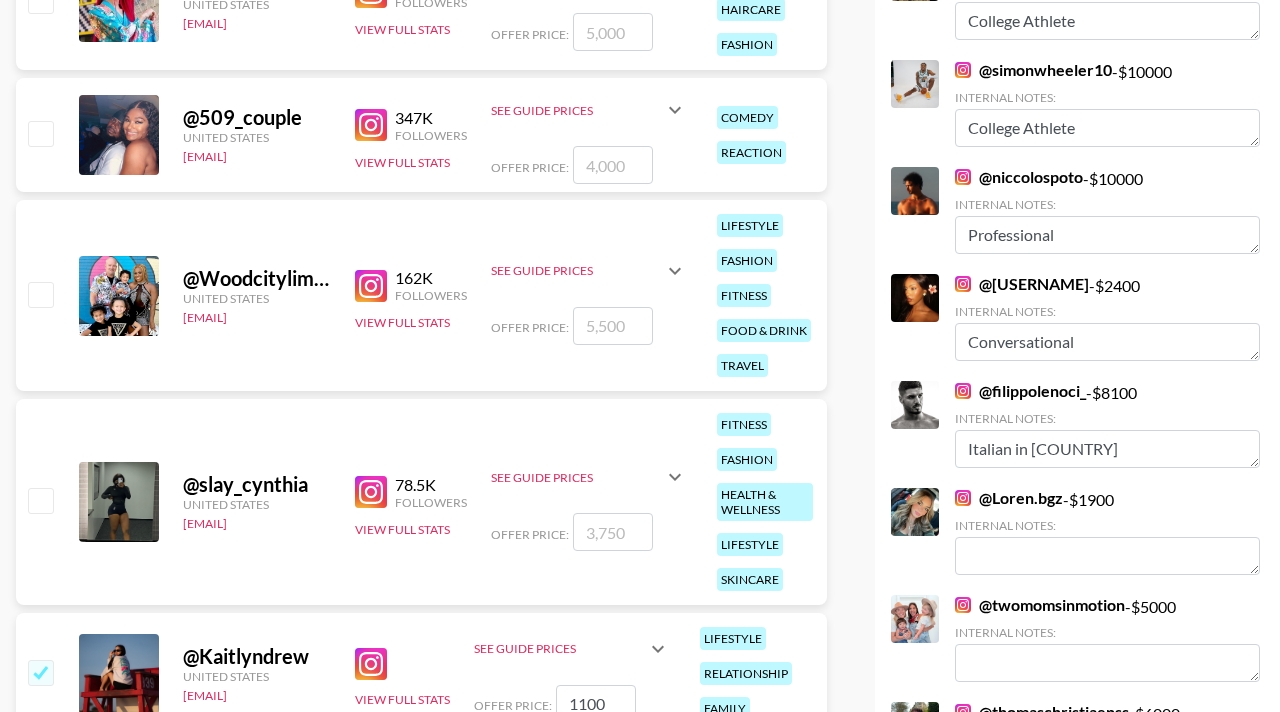 scroll, scrollTop: 0, scrollLeft: 0, axis: both 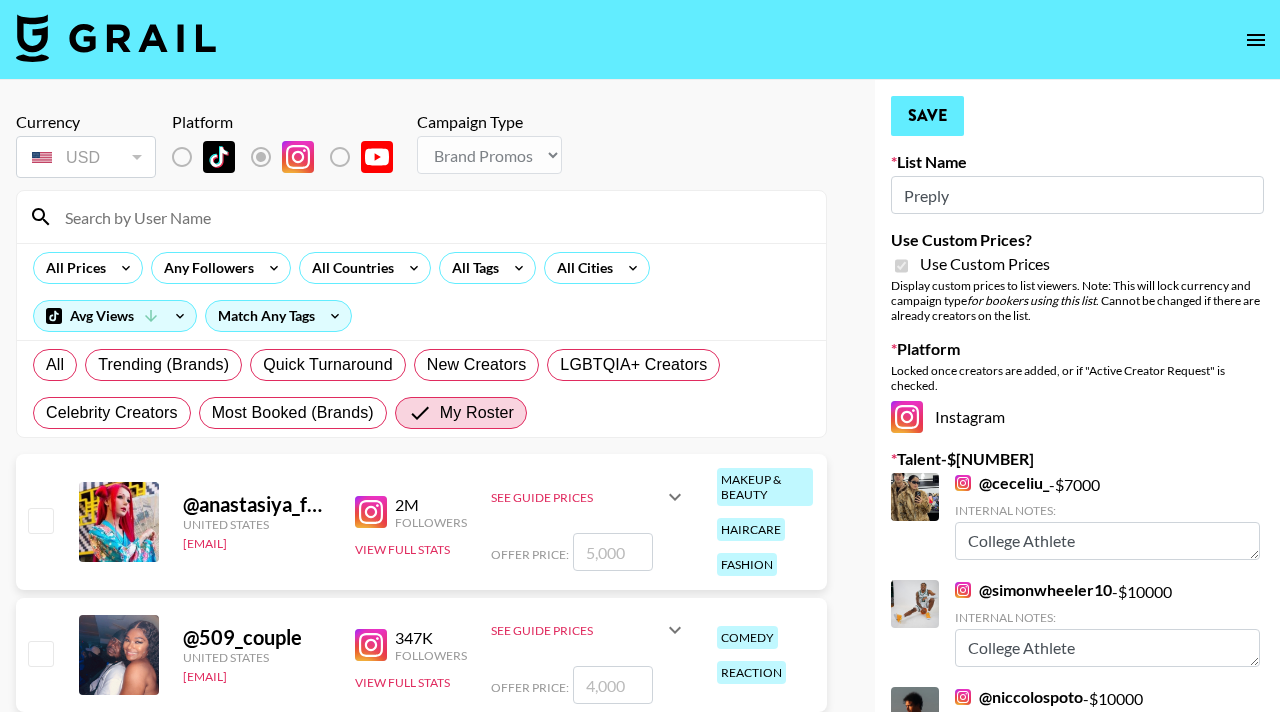 type on "Hispanic living in [COUNTRY]" 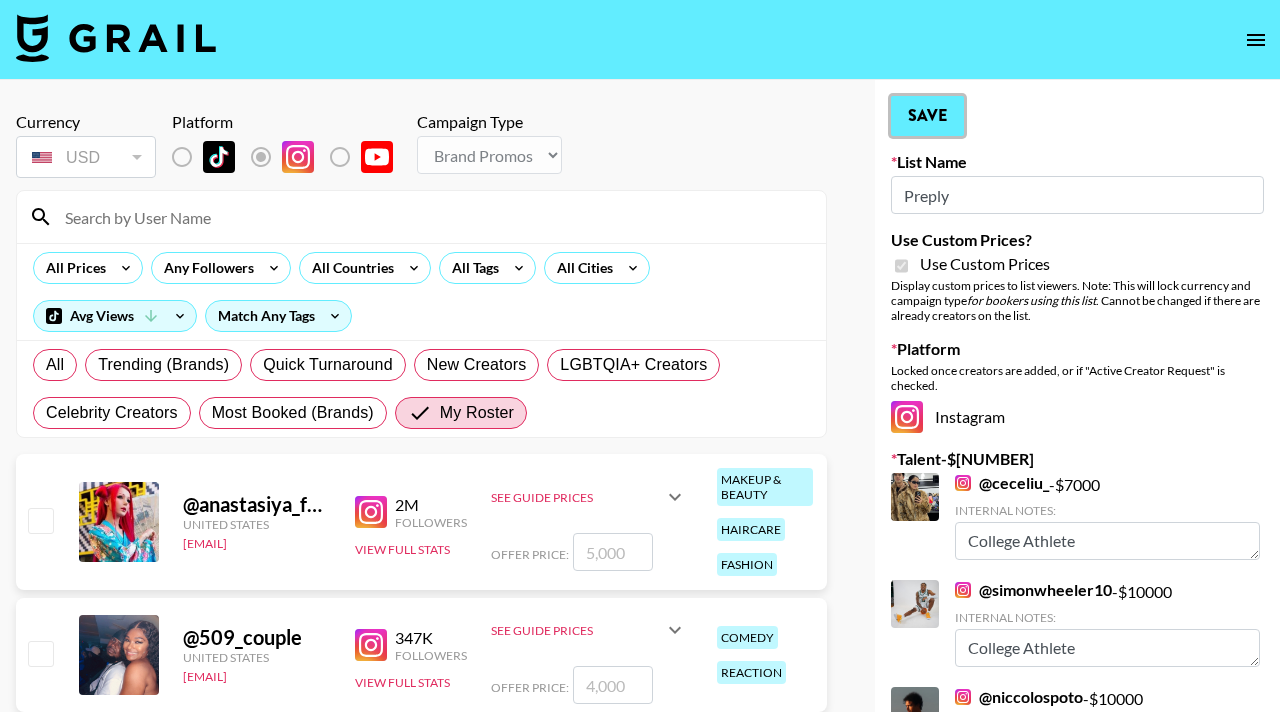 click on "Save" at bounding box center [927, 116] 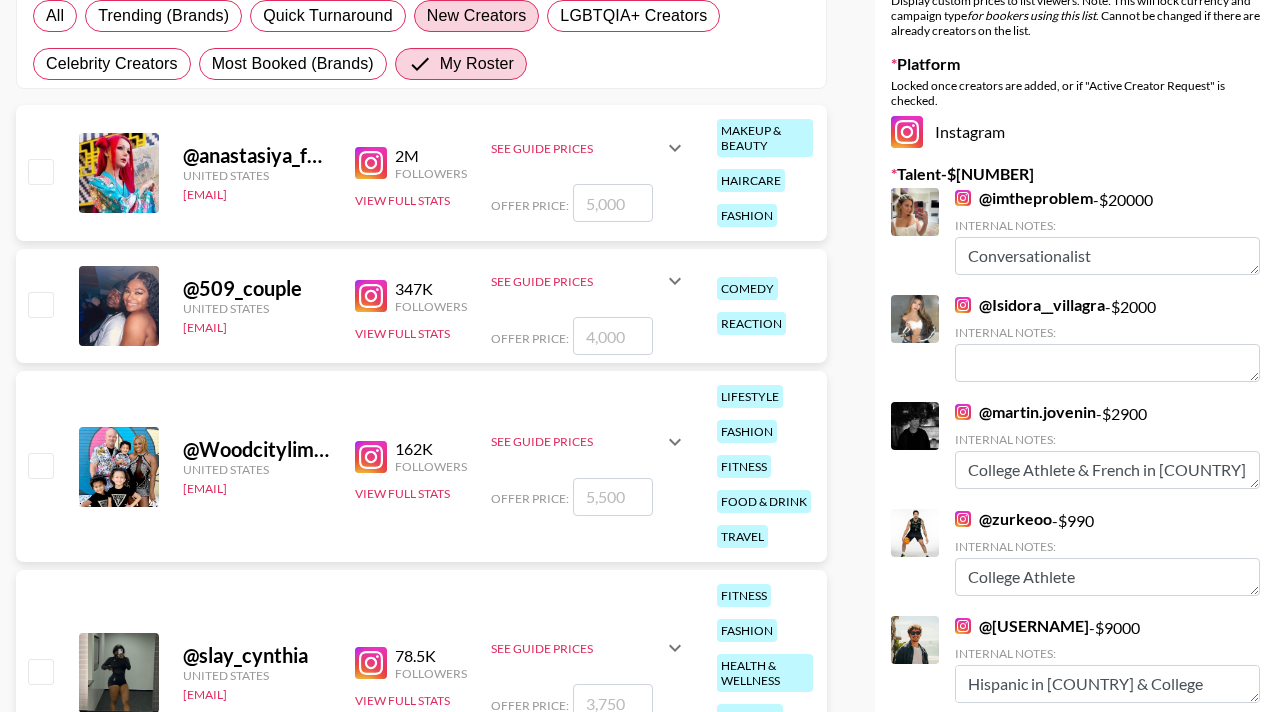 scroll, scrollTop: 0, scrollLeft: 0, axis: both 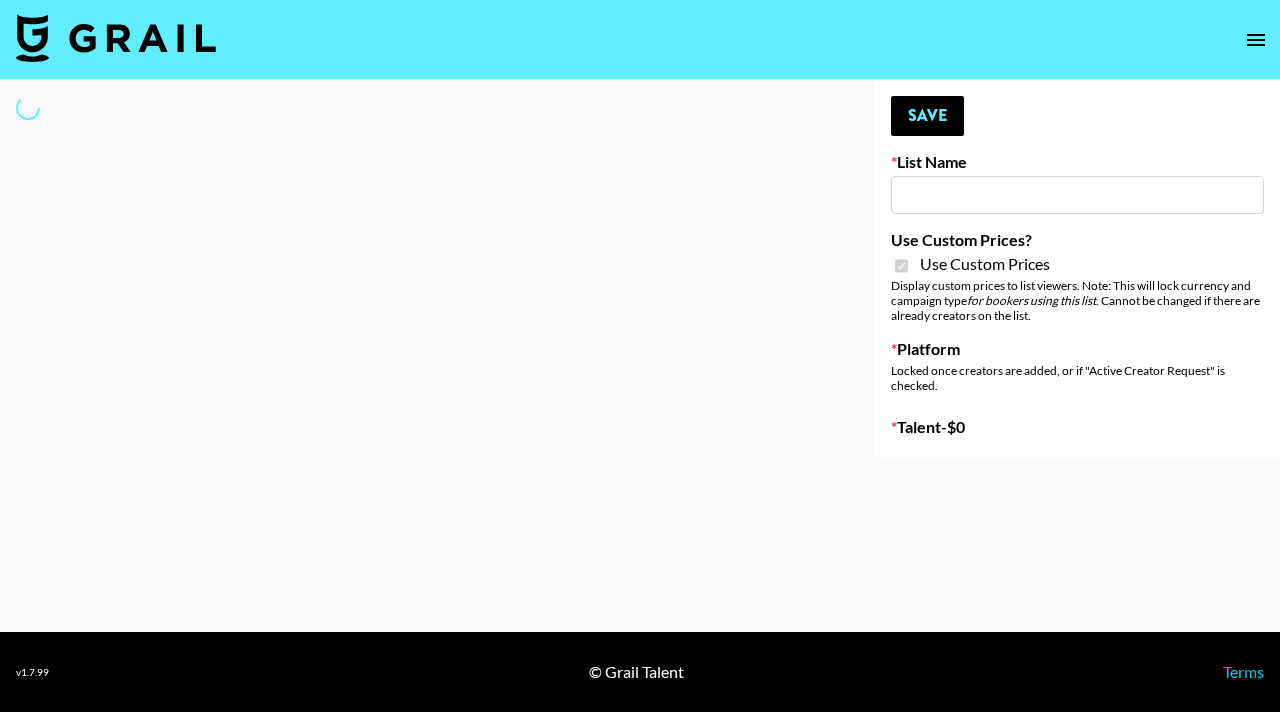type on "Pocky" 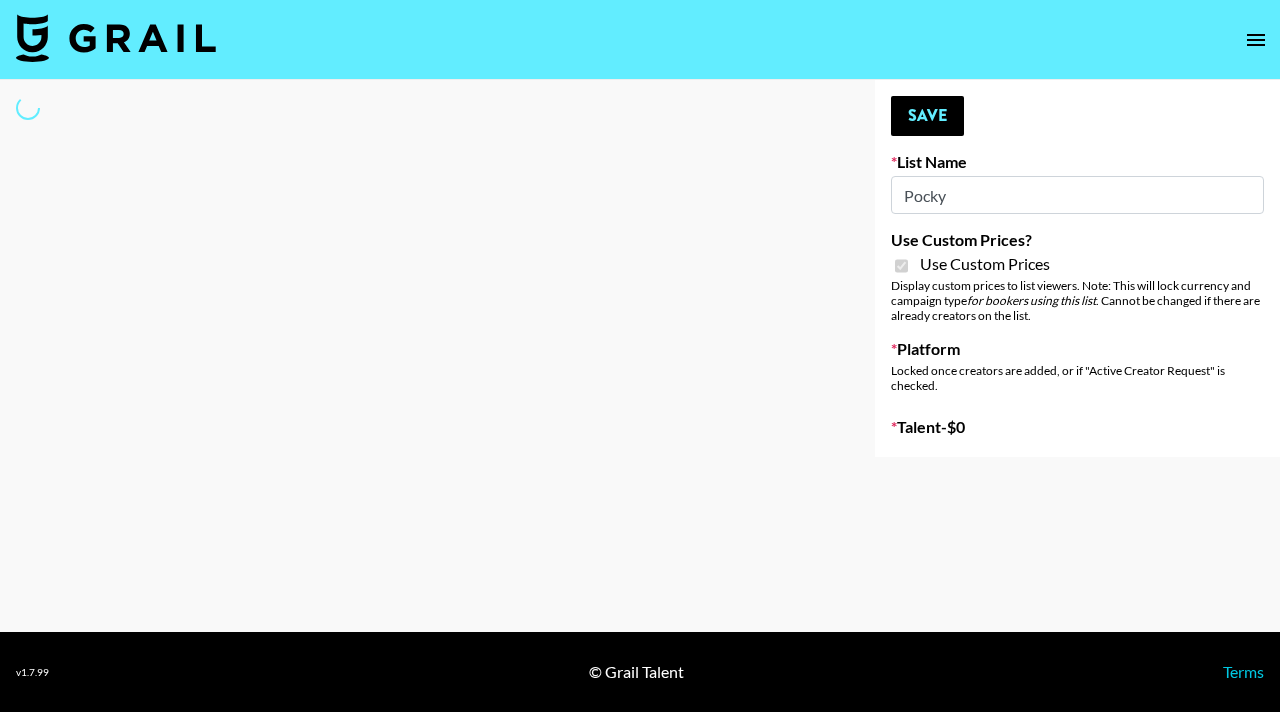 select on "Brand" 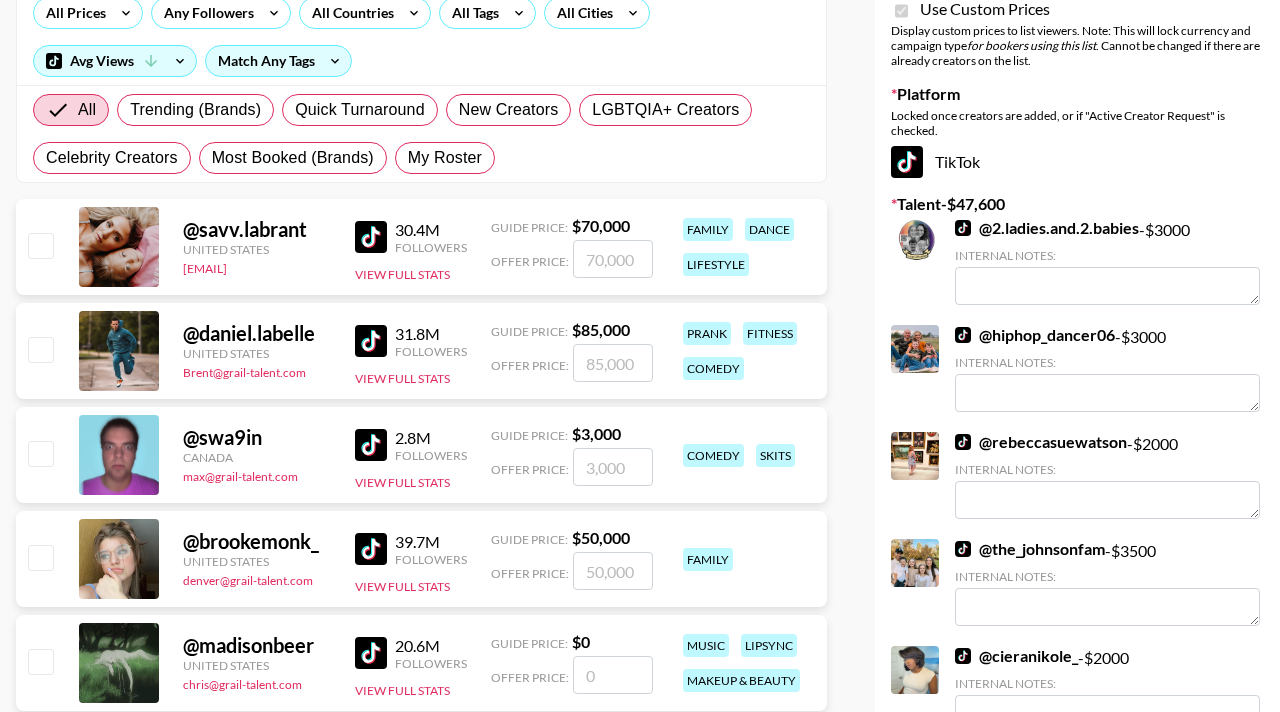 scroll, scrollTop: 254, scrollLeft: 0, axis: vertical 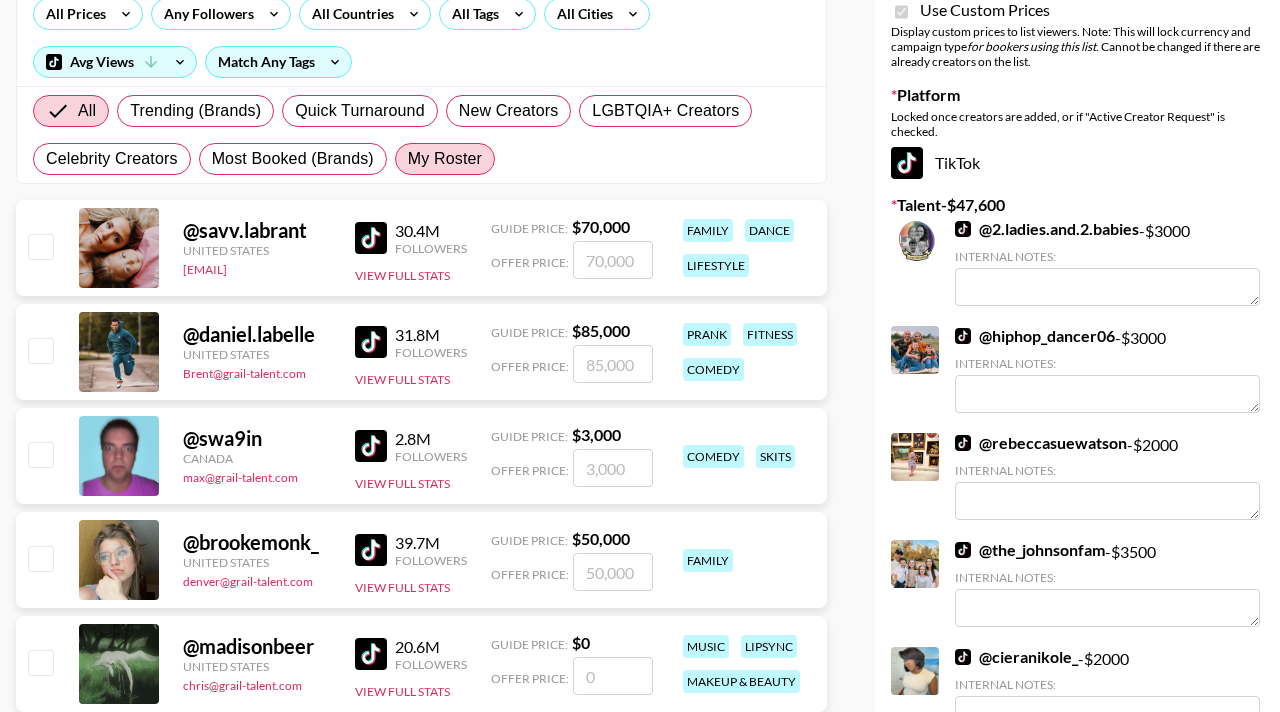 click on "My Roster" at bounding box center (445, 159) 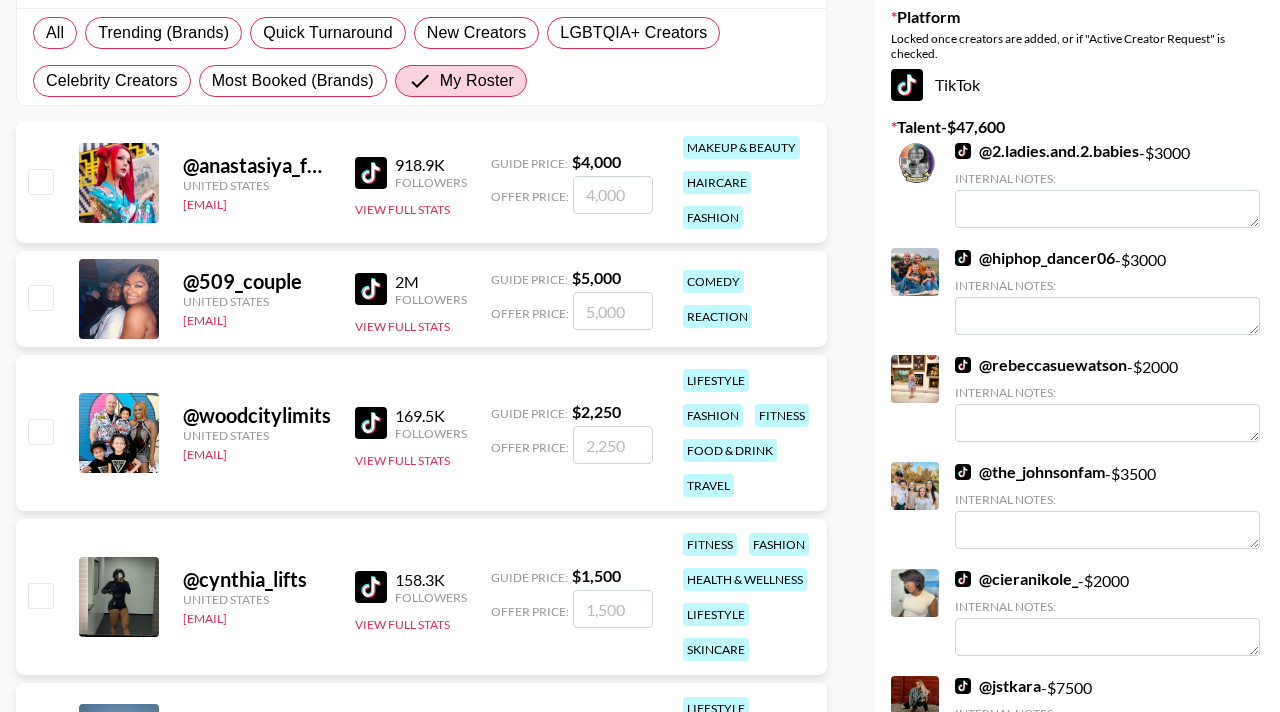 scroll, scrollTop: 337, scrollLeft: 0, axis: vertical 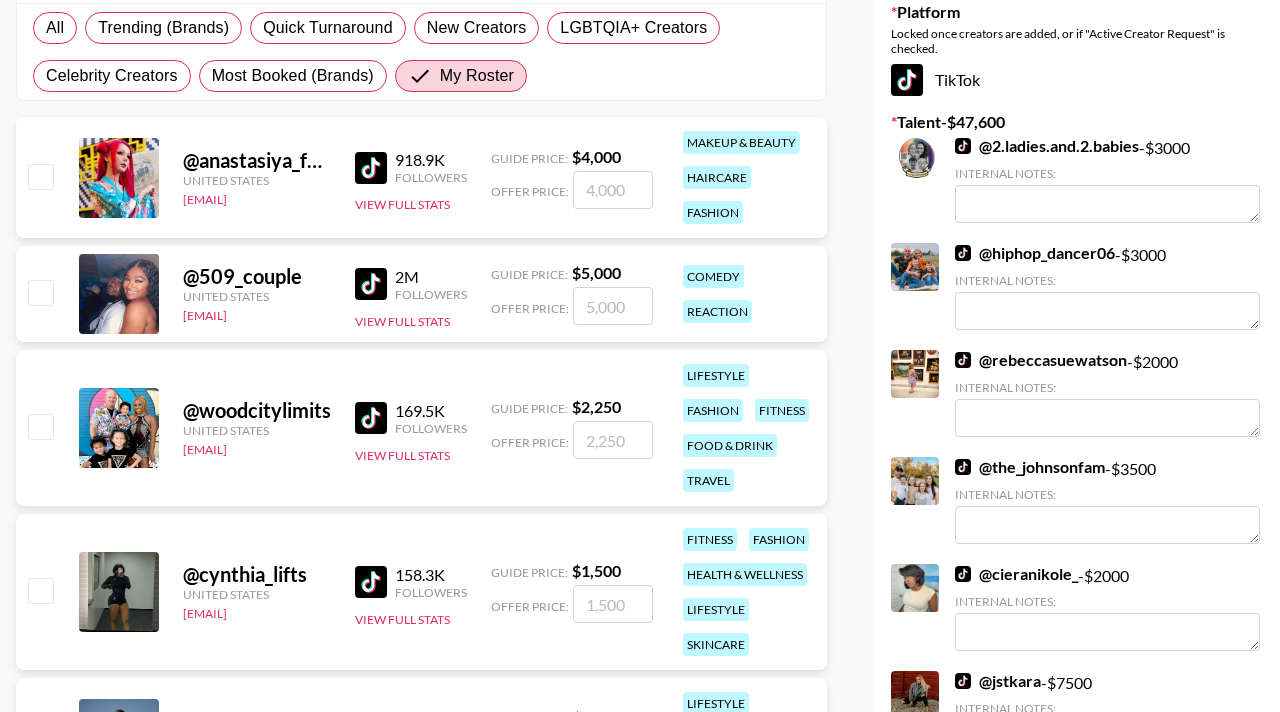 click at bounding box center [40, 426] 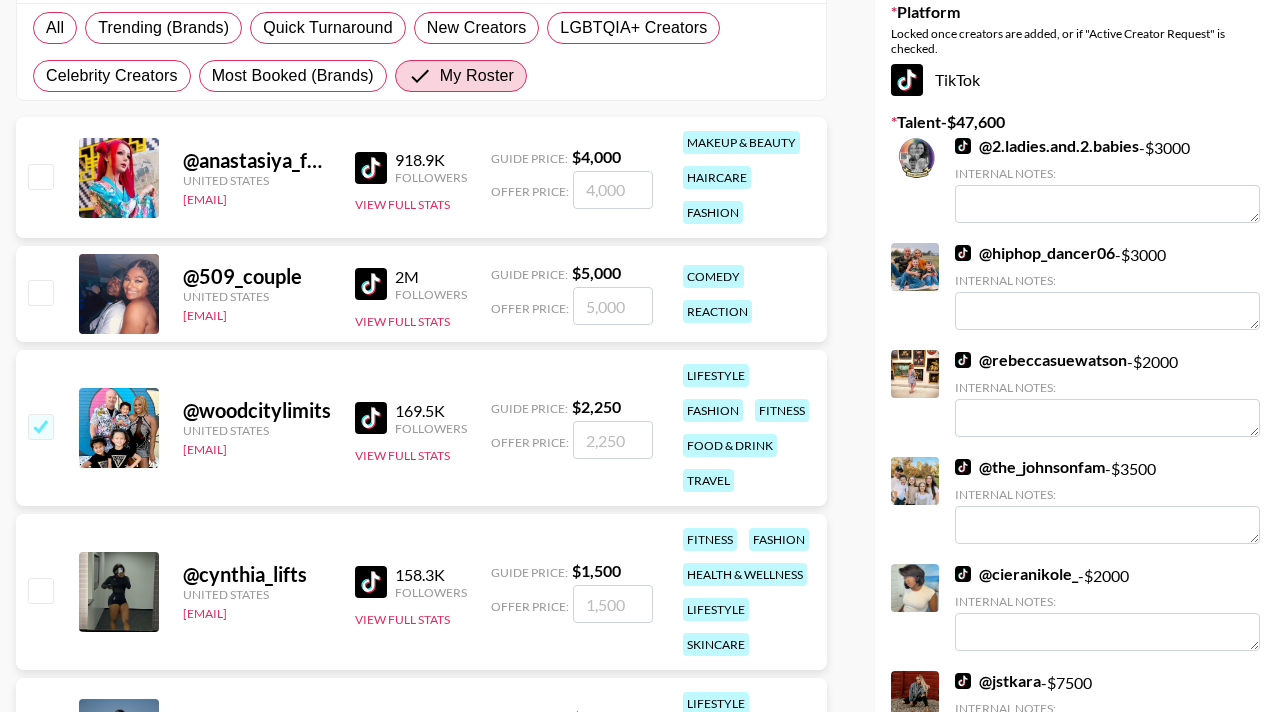 checkbox on "true" 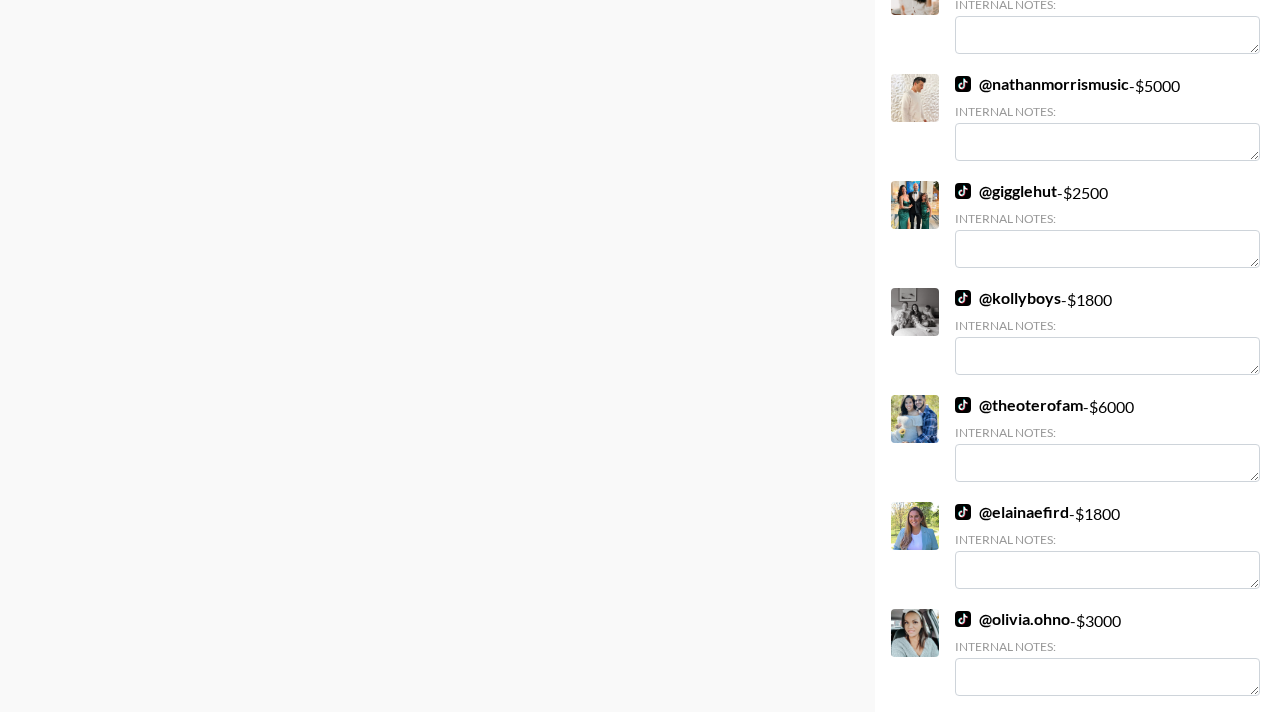 scroll, scrollTop: 1462, scrollLeft: 0, axis: vertical 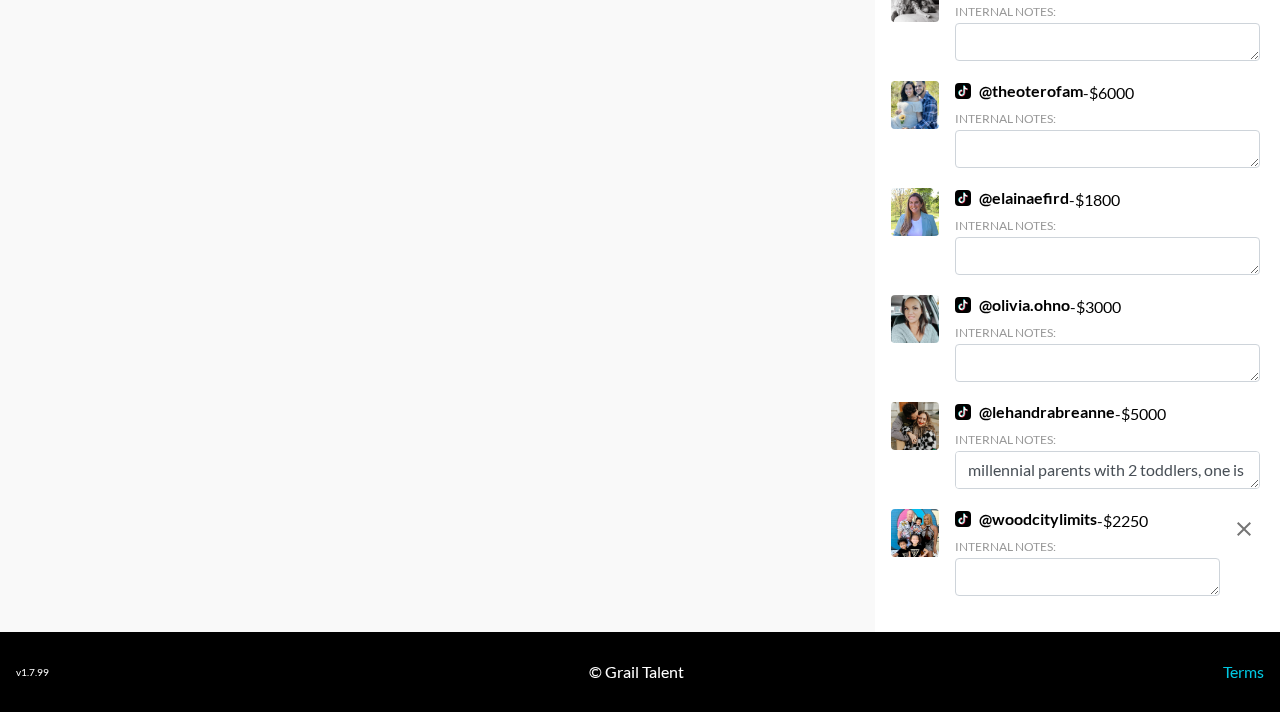 click at bounding box center [1087, 577] 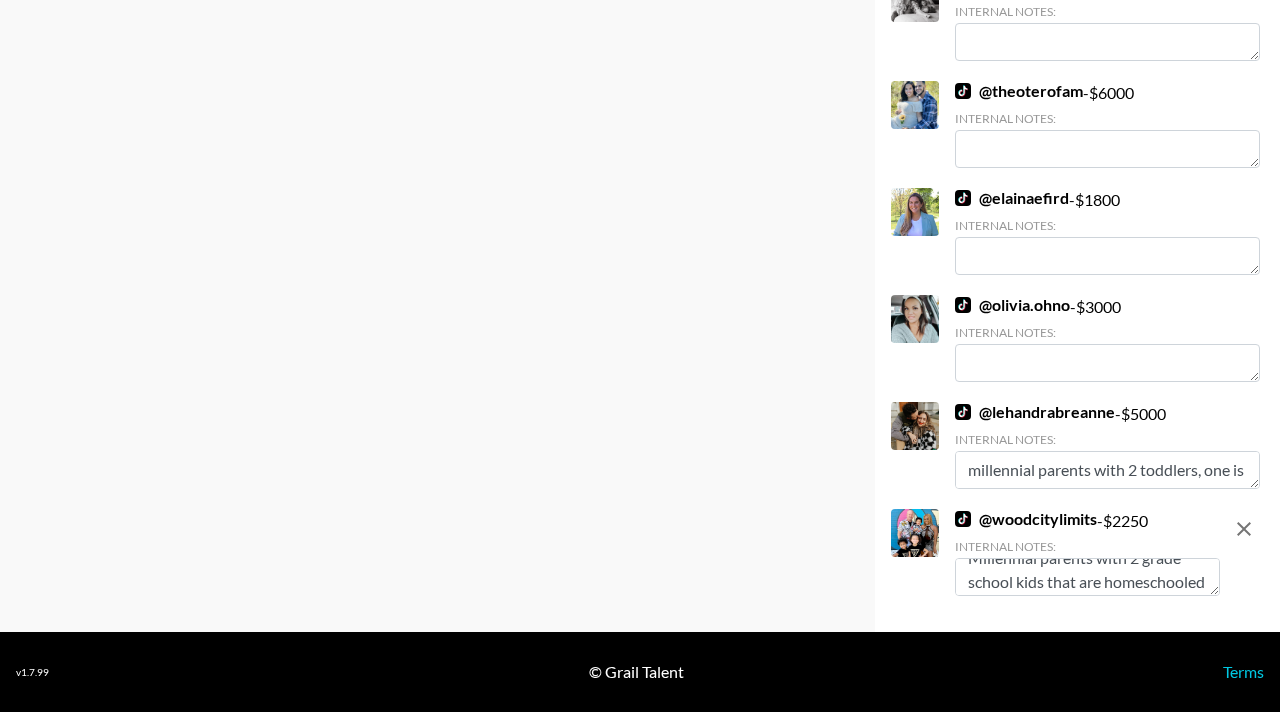 scroll, scrollTop: 27, scrollLeft: 0, axis: vertical 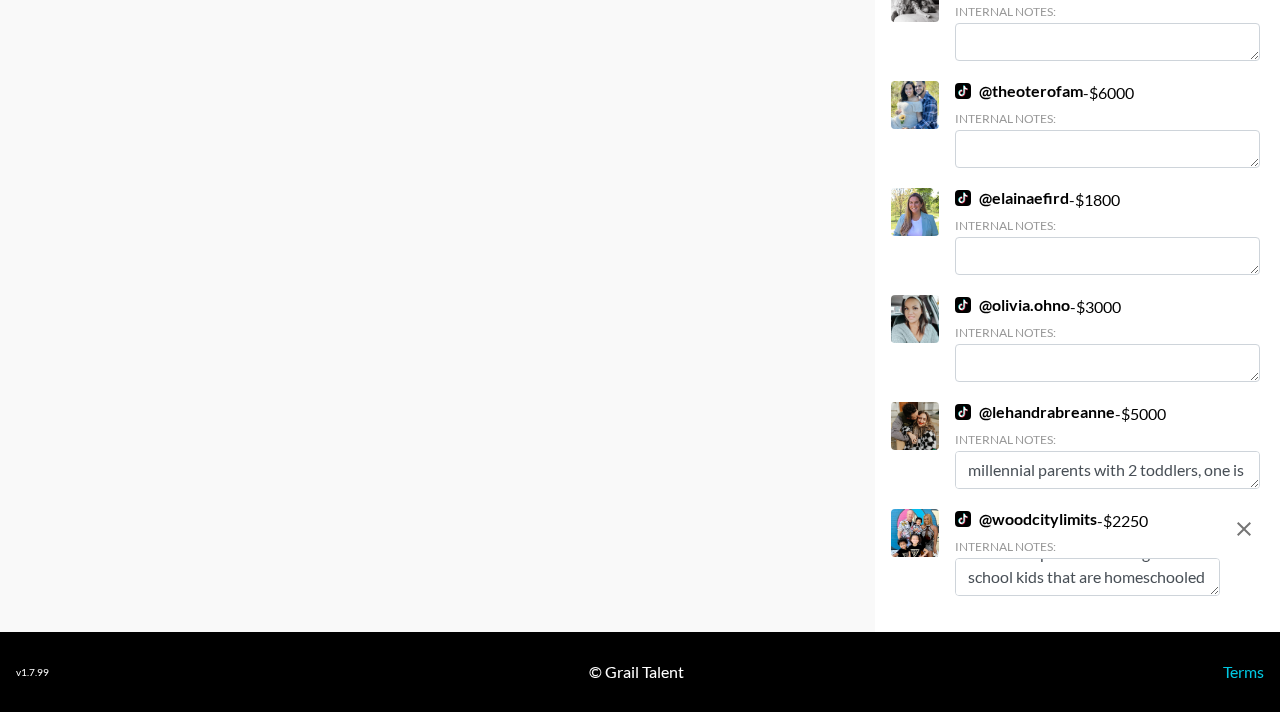click on "Millennial parents with 2 grade school kids that are homeschooled" at bounding box center (1087, 577) 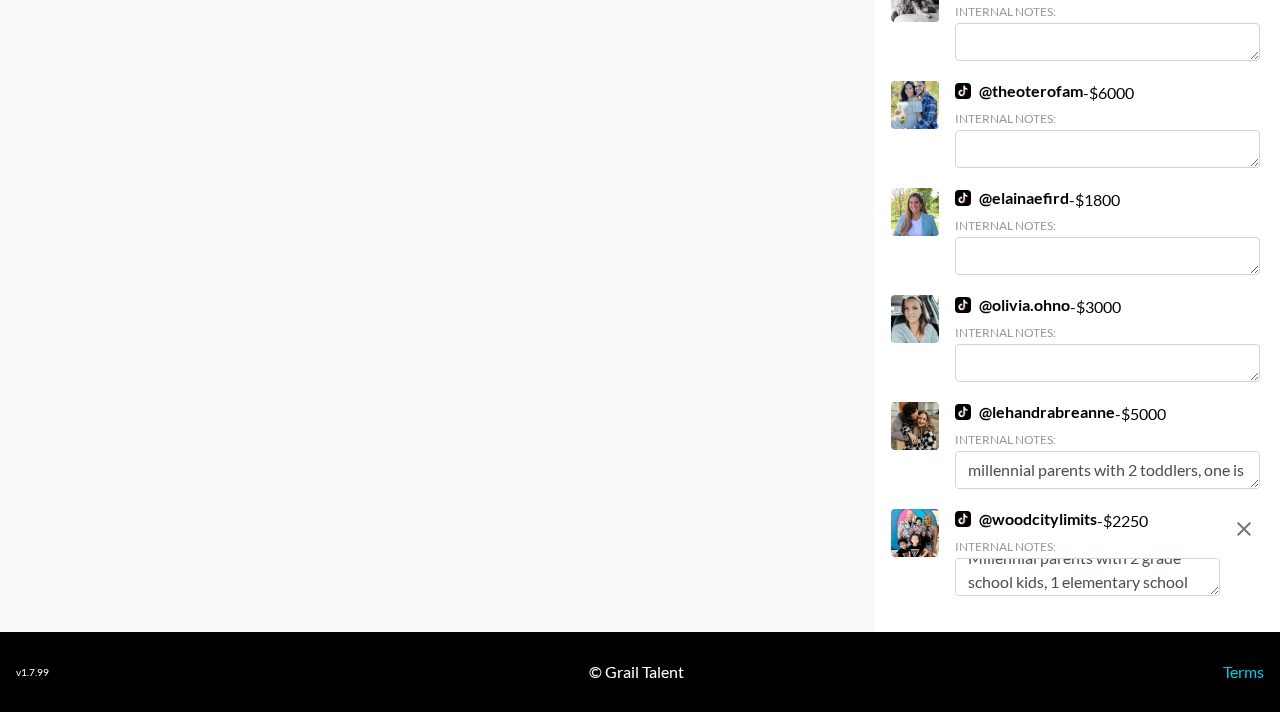 scroll, scrollTop: 26, scrollLeft: 0, axis: vertical 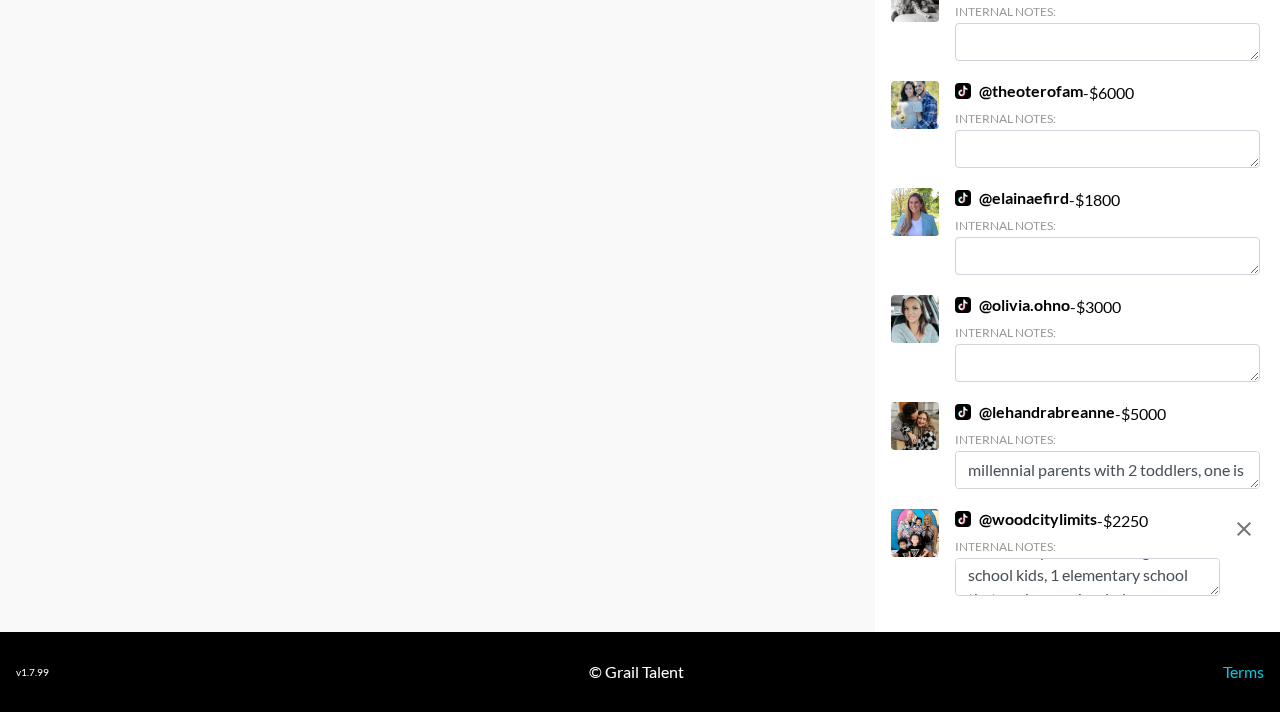 click on "Millennial parents with 2 grade school kids, 1 elementary school that are homeschooled" at bounding box center (1087, 577) 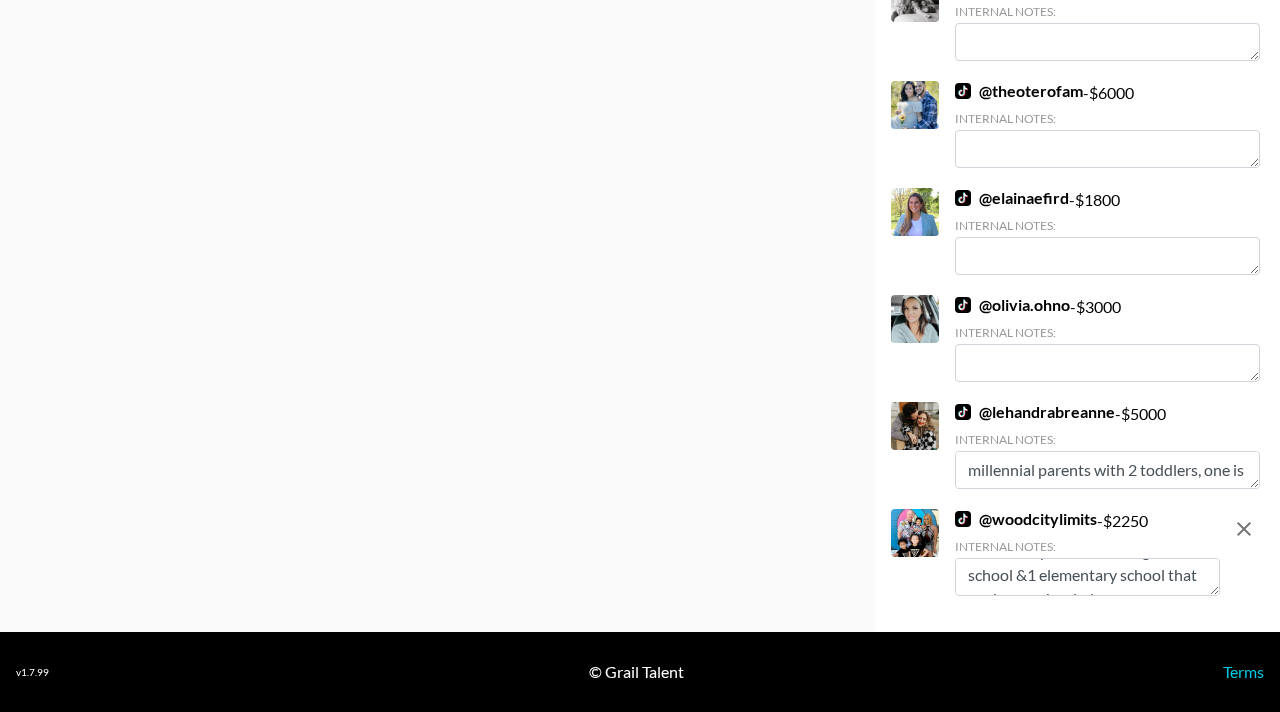 click on "Millennial parents with 2 grade school &1 elementary school that are homeschooled" at bounding box center [1087, 577] 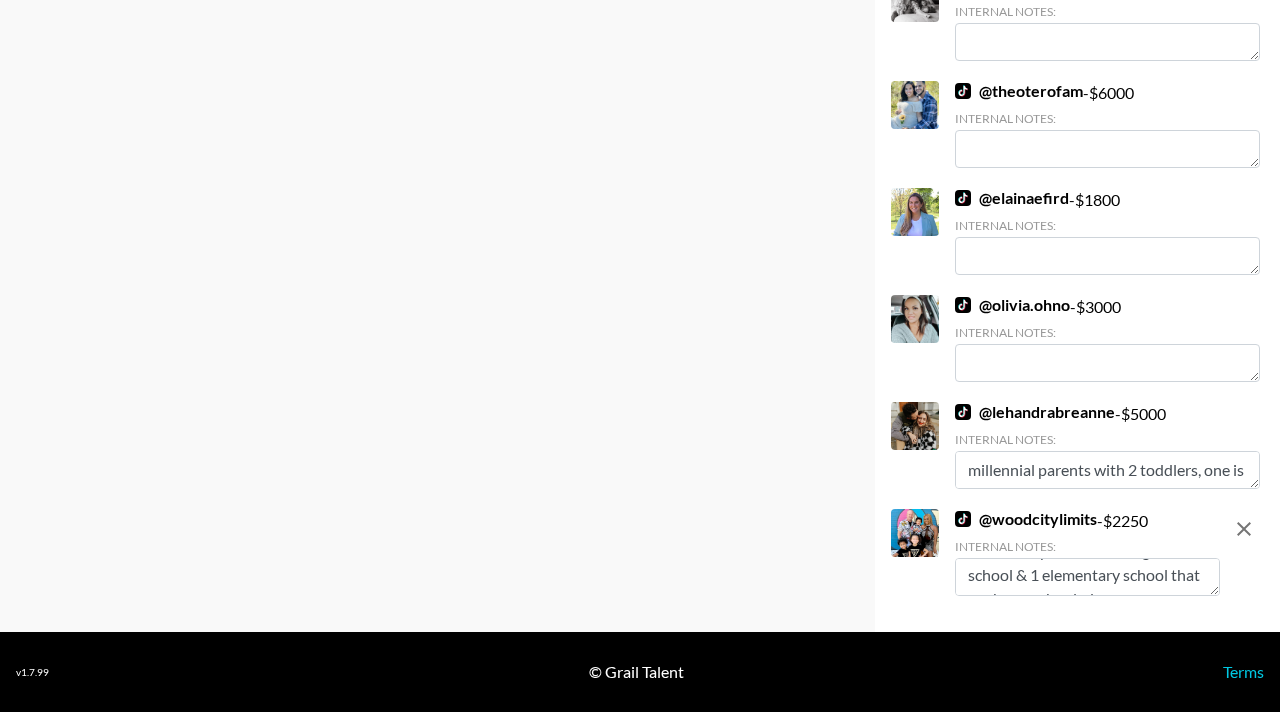 click on "Millennial parents with 2 grade school & 1 elementary school that are homeschooled" at bounding box center [1087, 577] 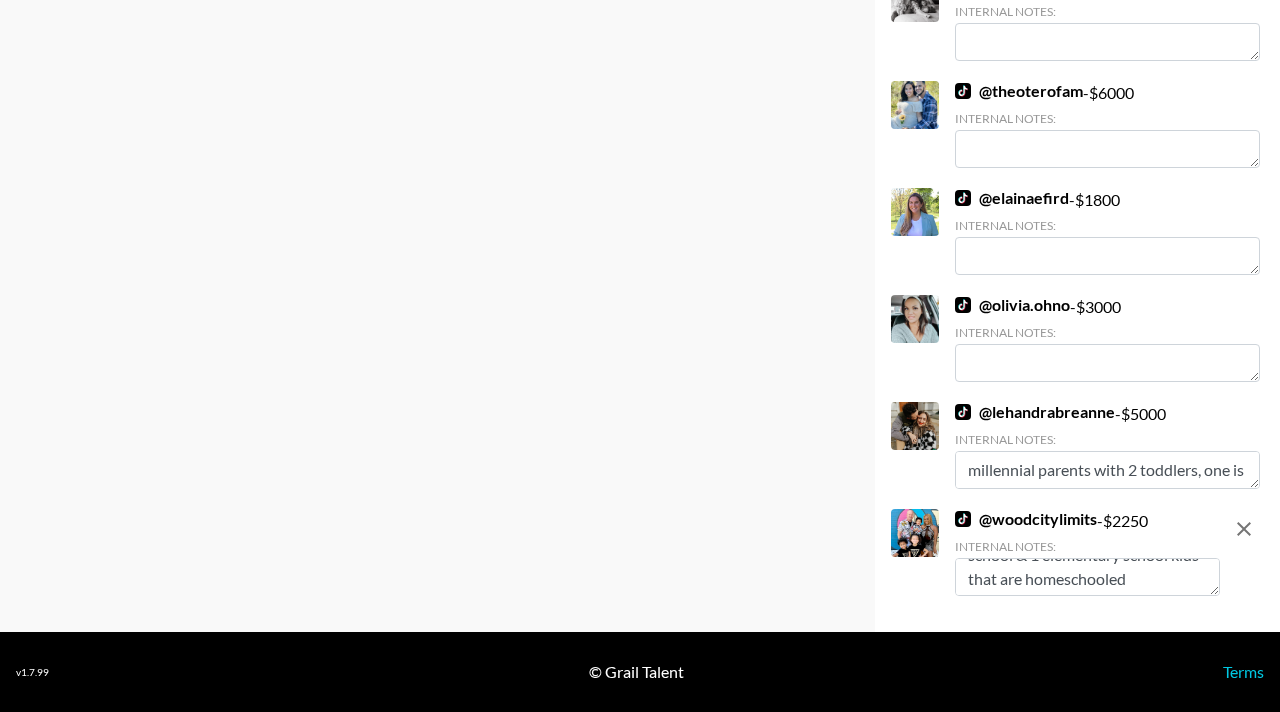 scroll, scrollTop: 48, scrollLeft: 0, axis: vertical 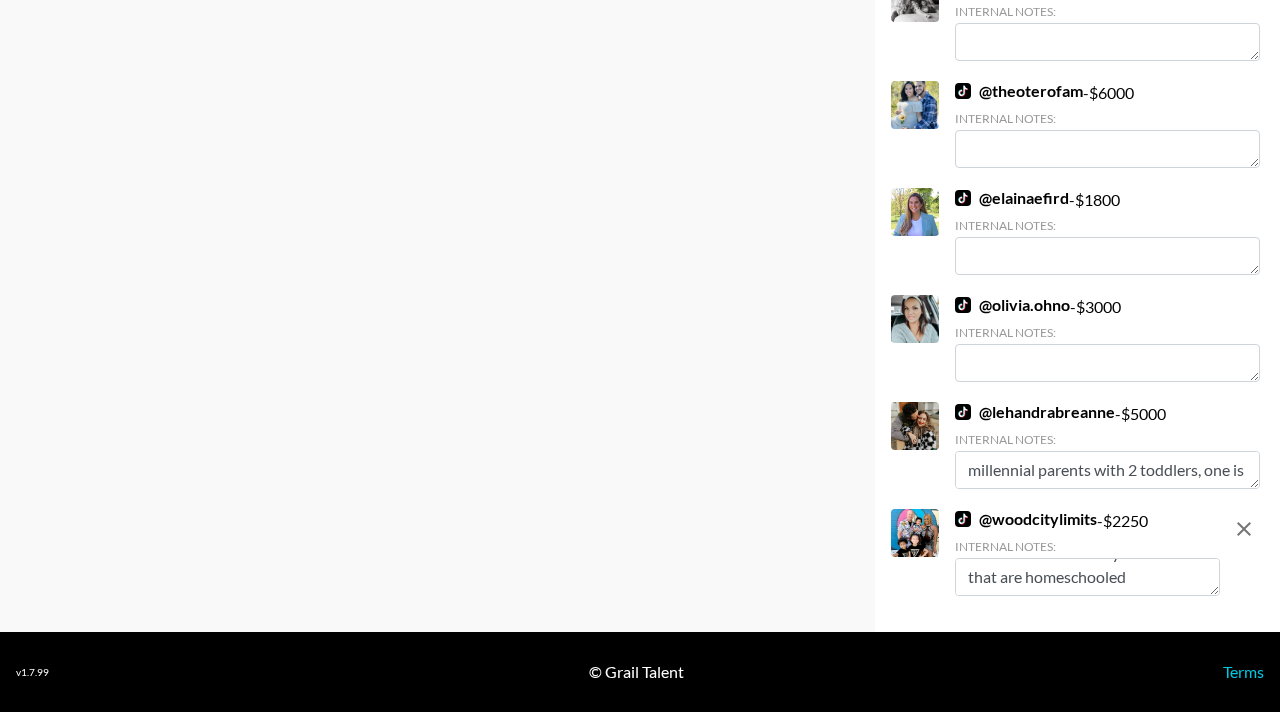 click on "Millennial parents with 2 grade school & 1 elementary school kids that are homeschooled" at bounding box center (1087, 577) 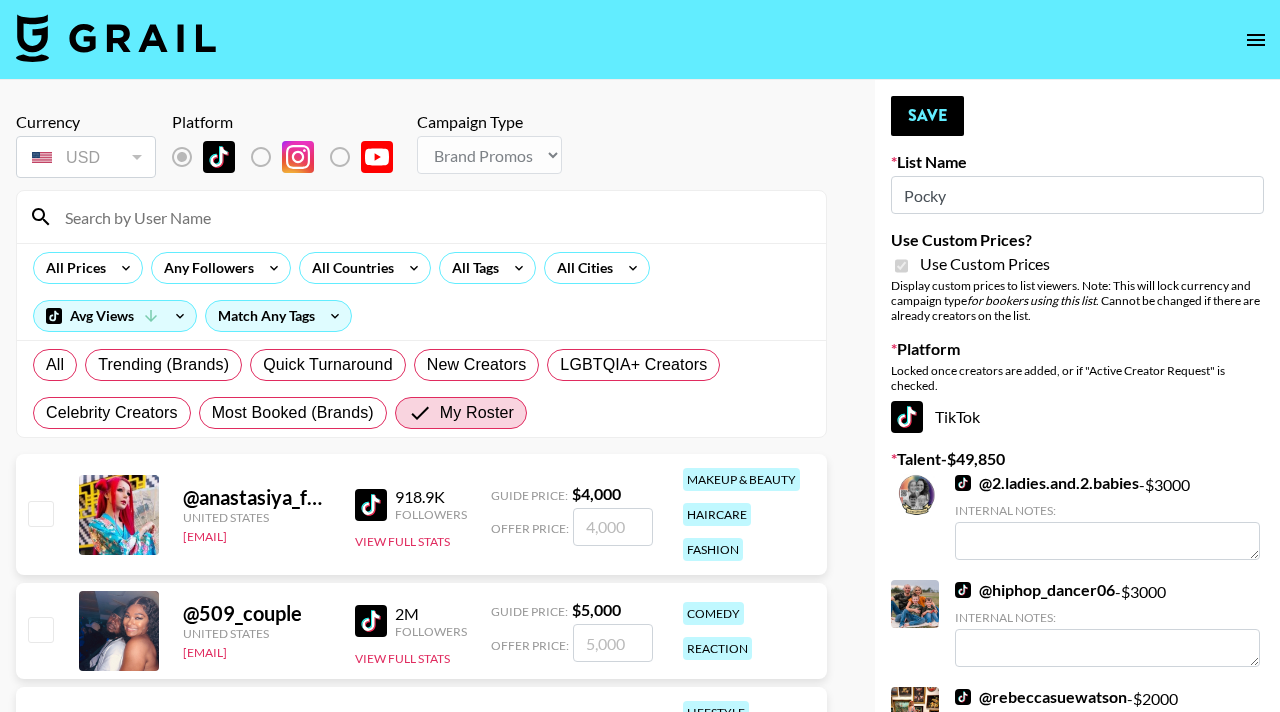 scroll, scrollTop: 23, scrollLeft: 0, axis: vertical 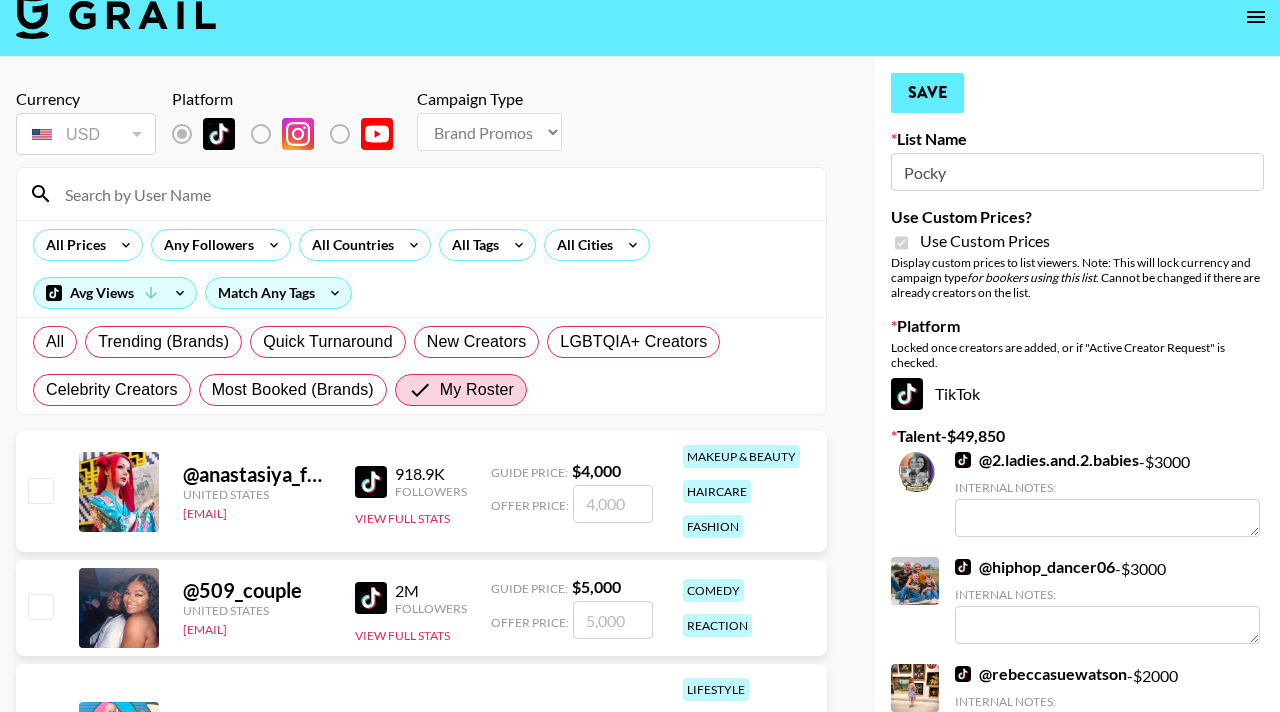 type on "Millennial parents with 2 grade school & 1 elementary school kids that are homeschooled" 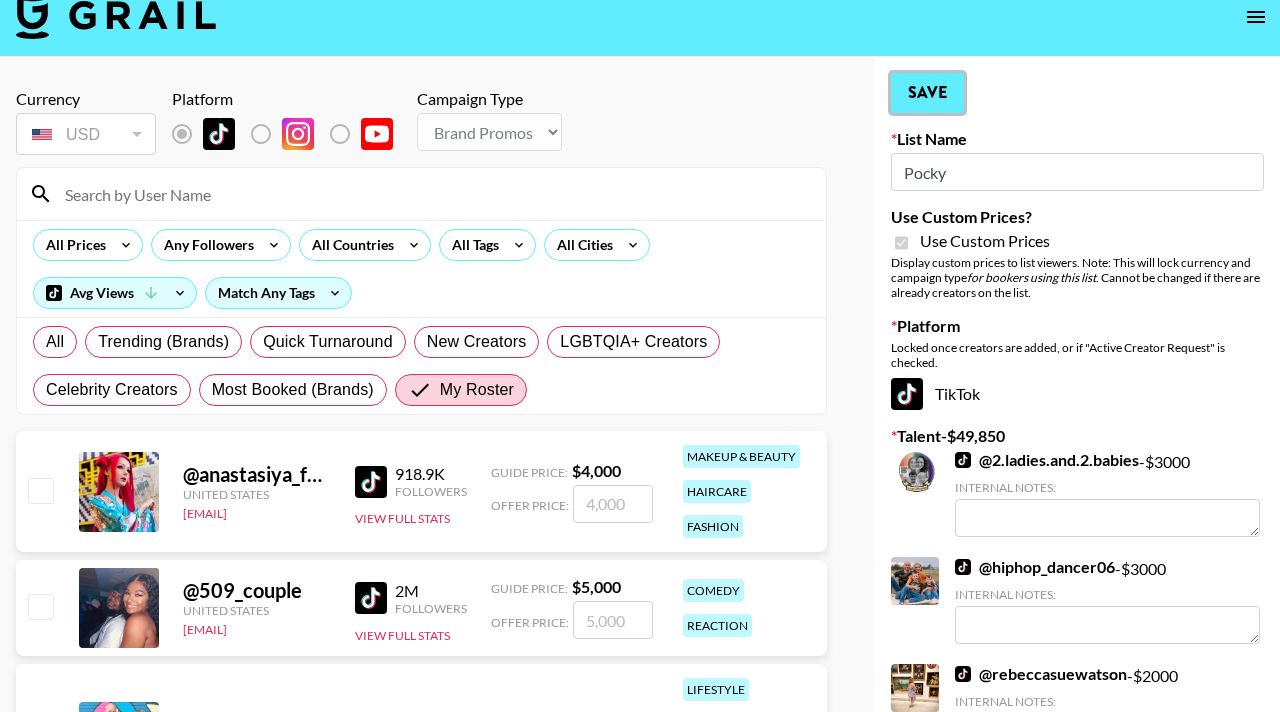 click on "Save" at bounding box center (927, 93) 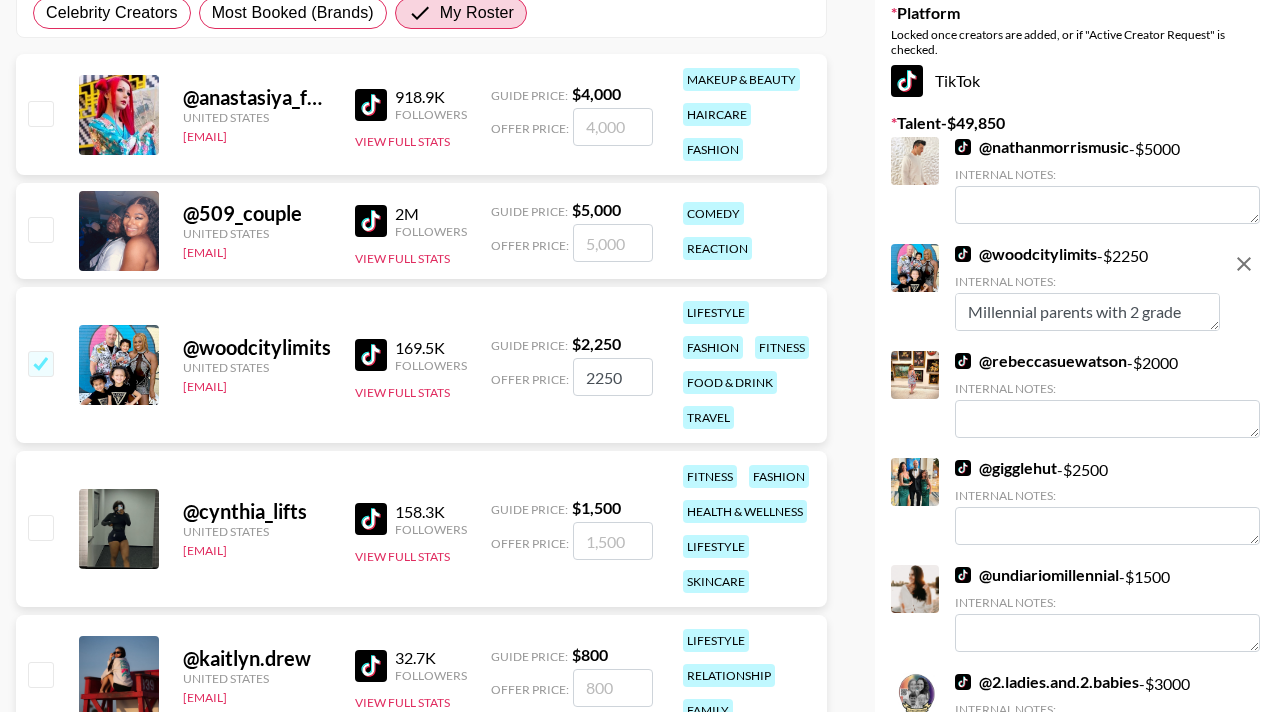 scroll, scrollTop: 374, scrollLeft: 0, axis: vertical 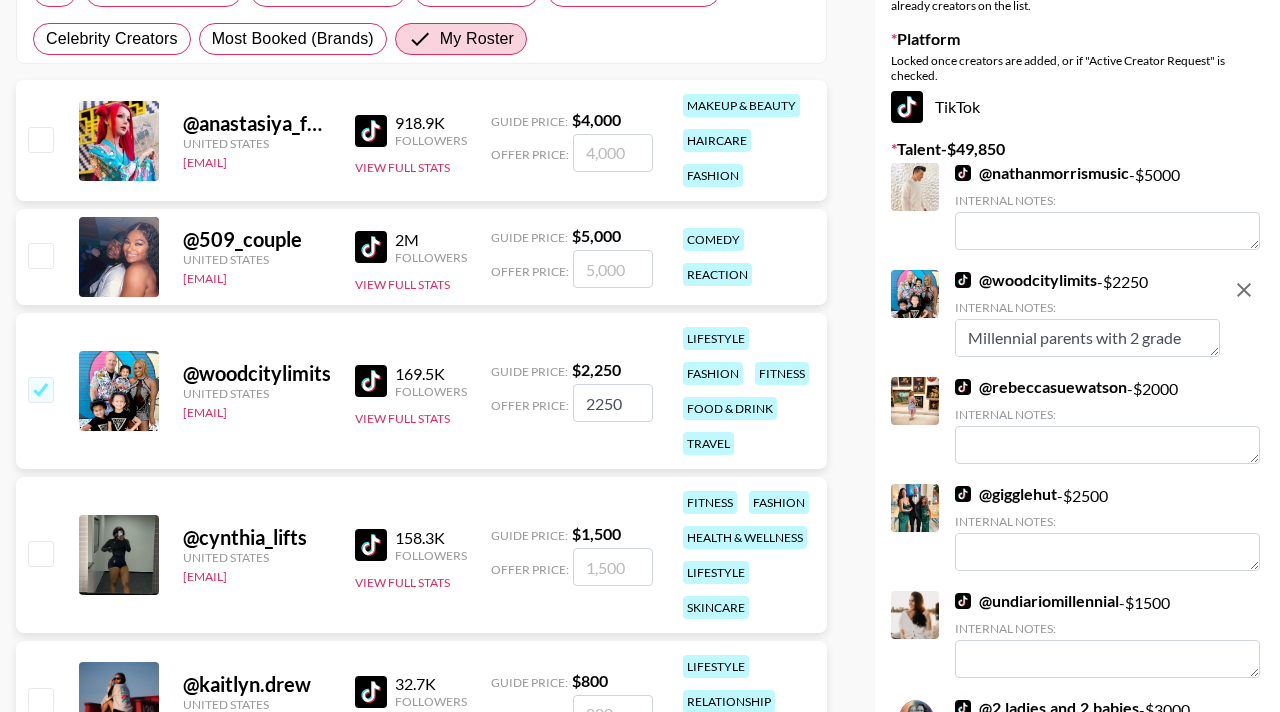 click at bounding box center (40, 255) 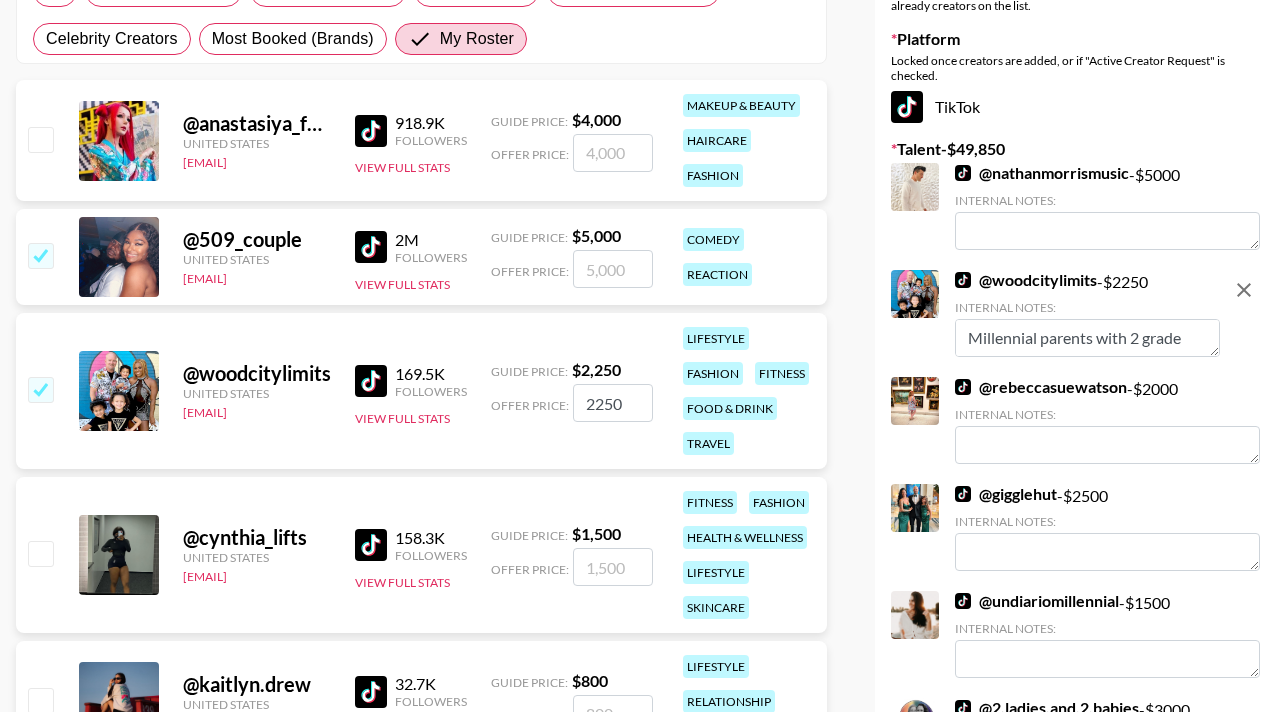 checkbox on "true" 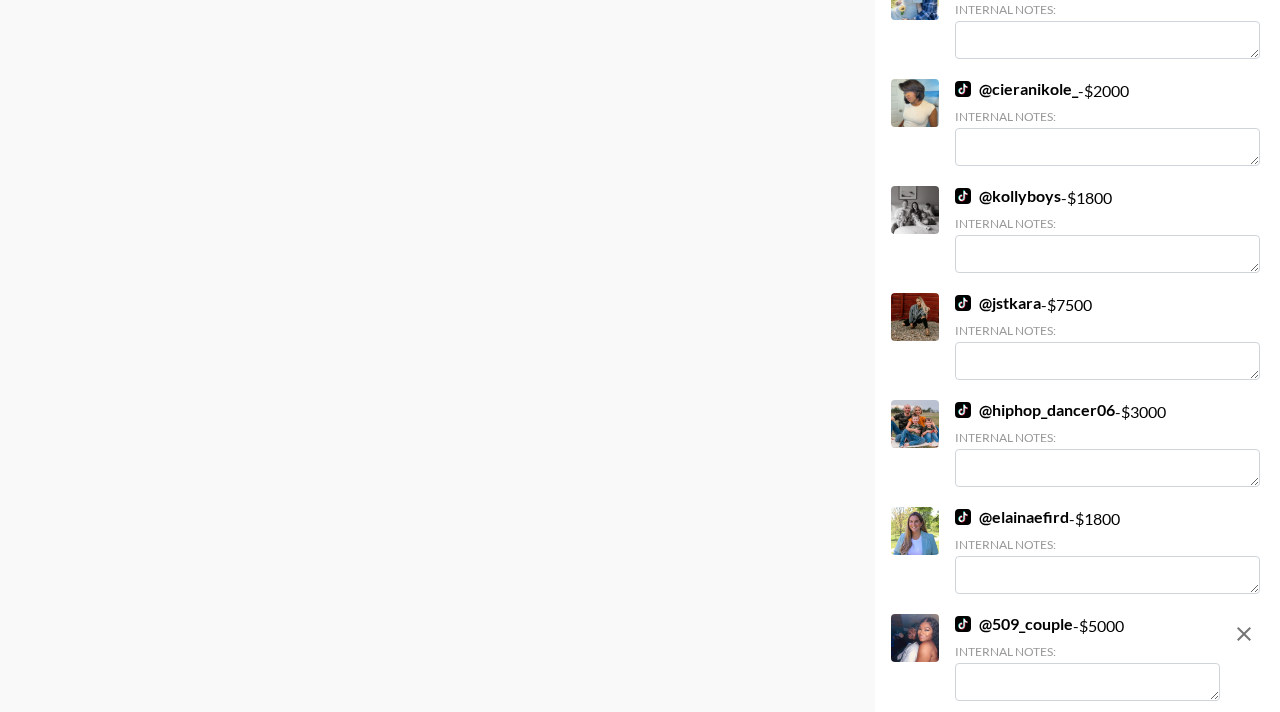scroll, scrollTop: 1569, scrollLeft: 0, axis: vertical 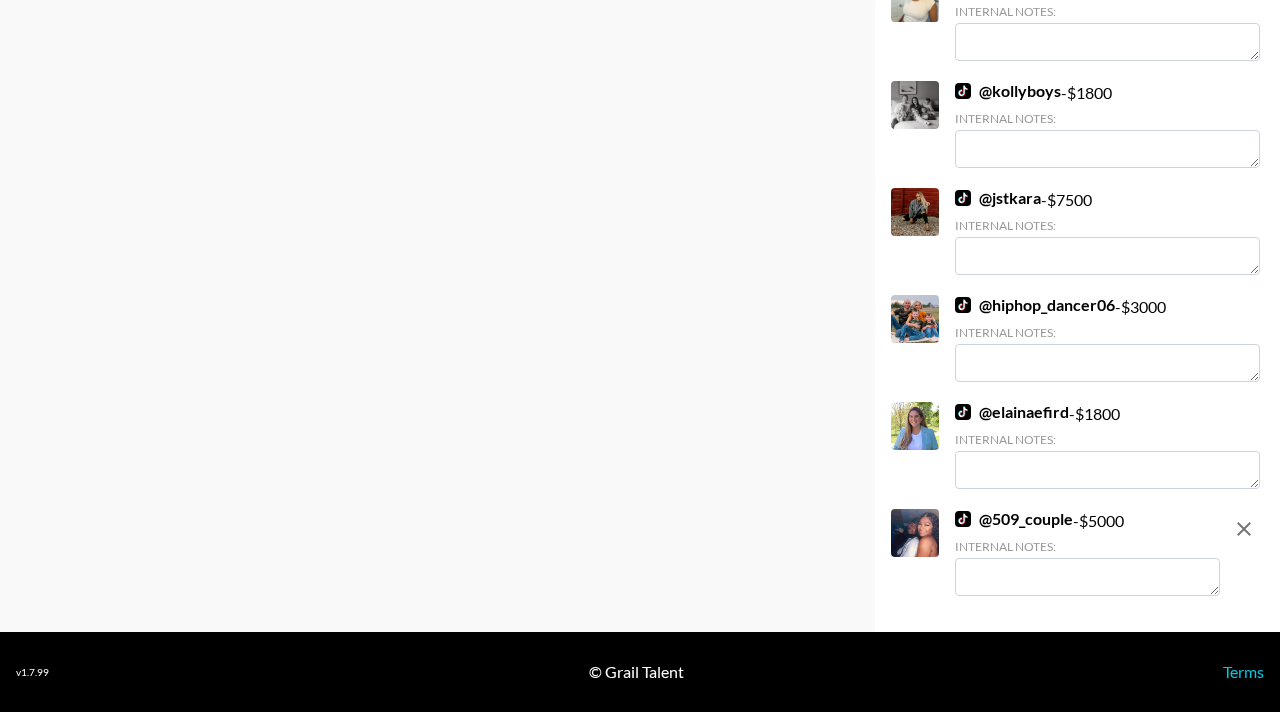 click at bounding box center (1087, 577) 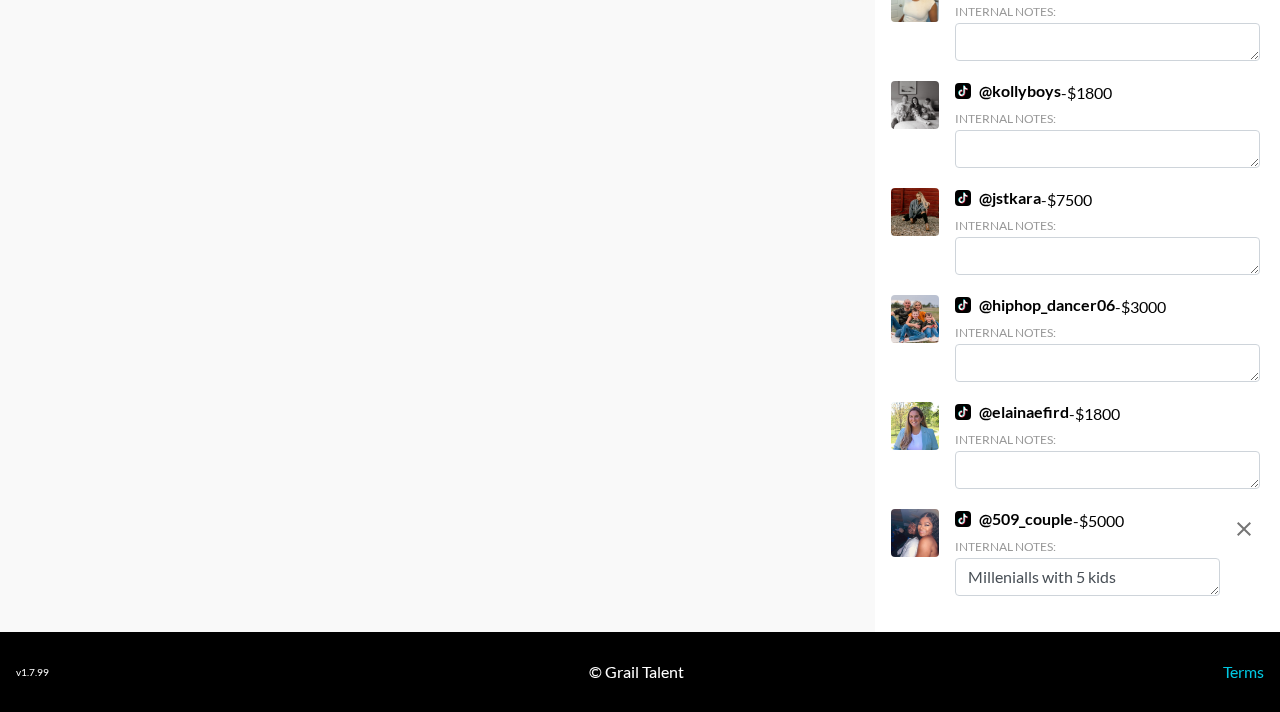 click on "Millenialls with 5 kids" at bounding box center [1087, 577] 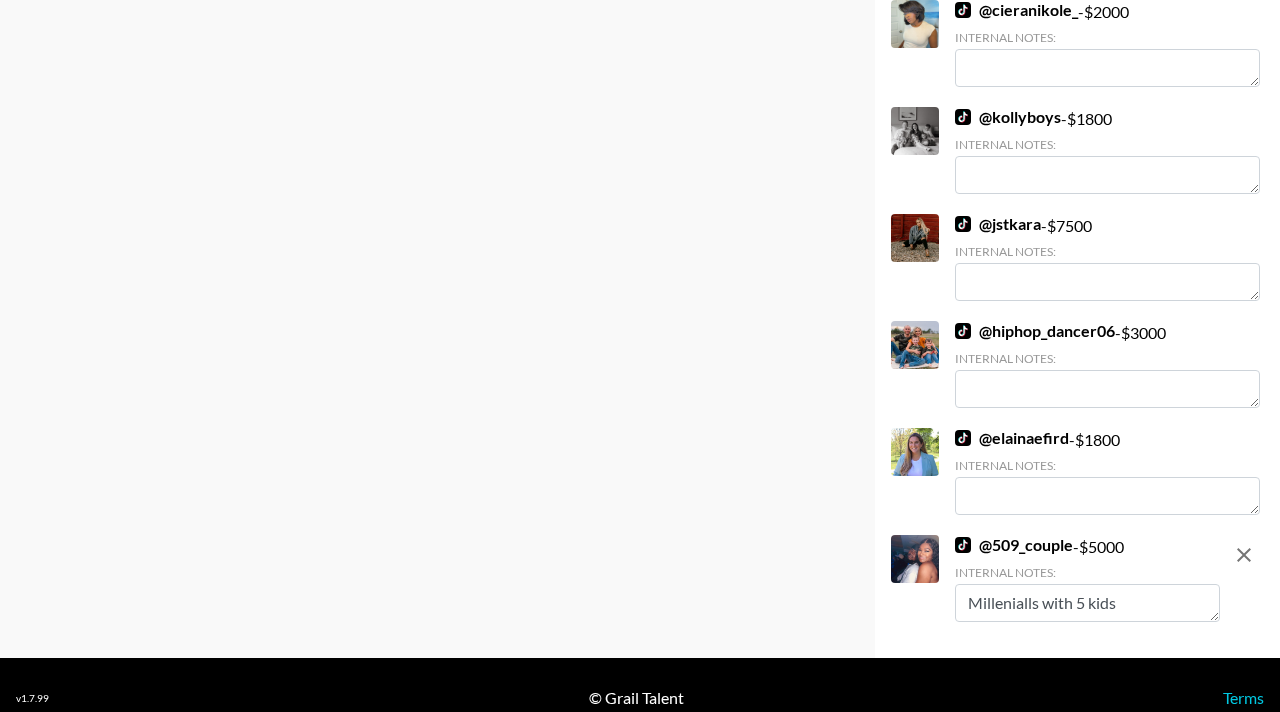 scroll, scrollTop: 1556, scrollLeft: 0, axis: vertical 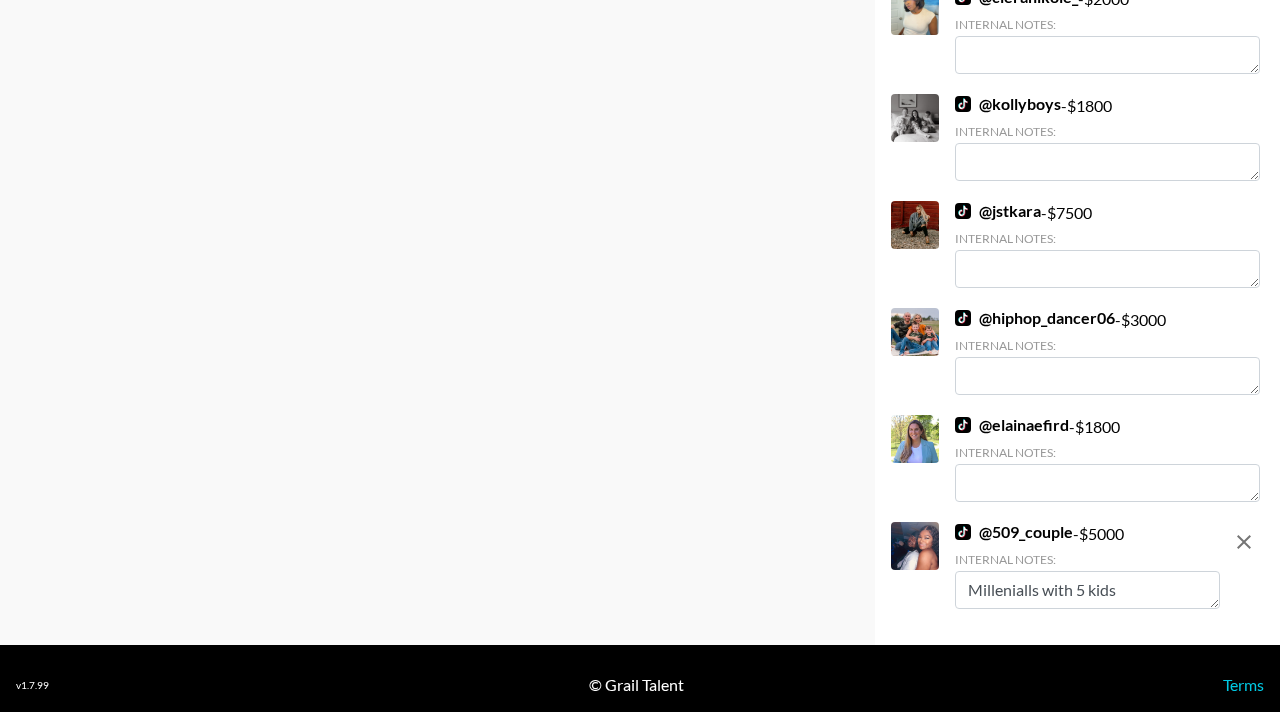 paste on "millennial" 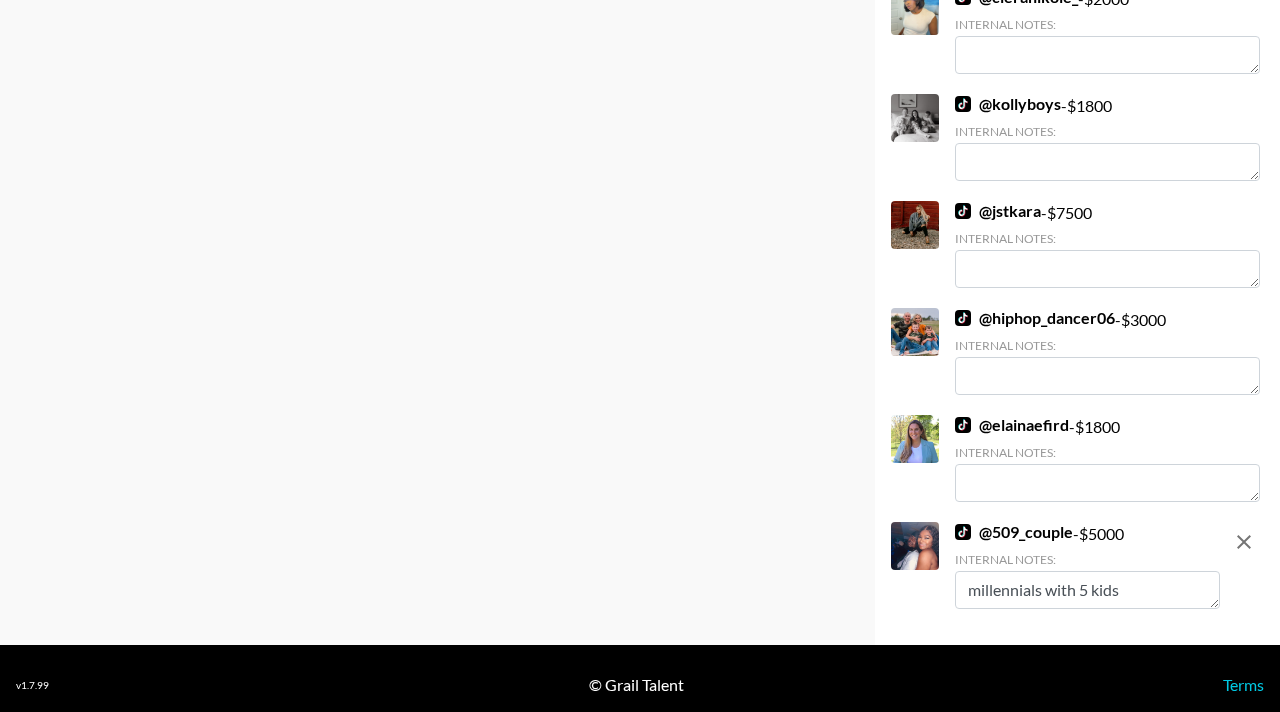 click on "millennials with 5 kids" at bounding box center (1087, 590) 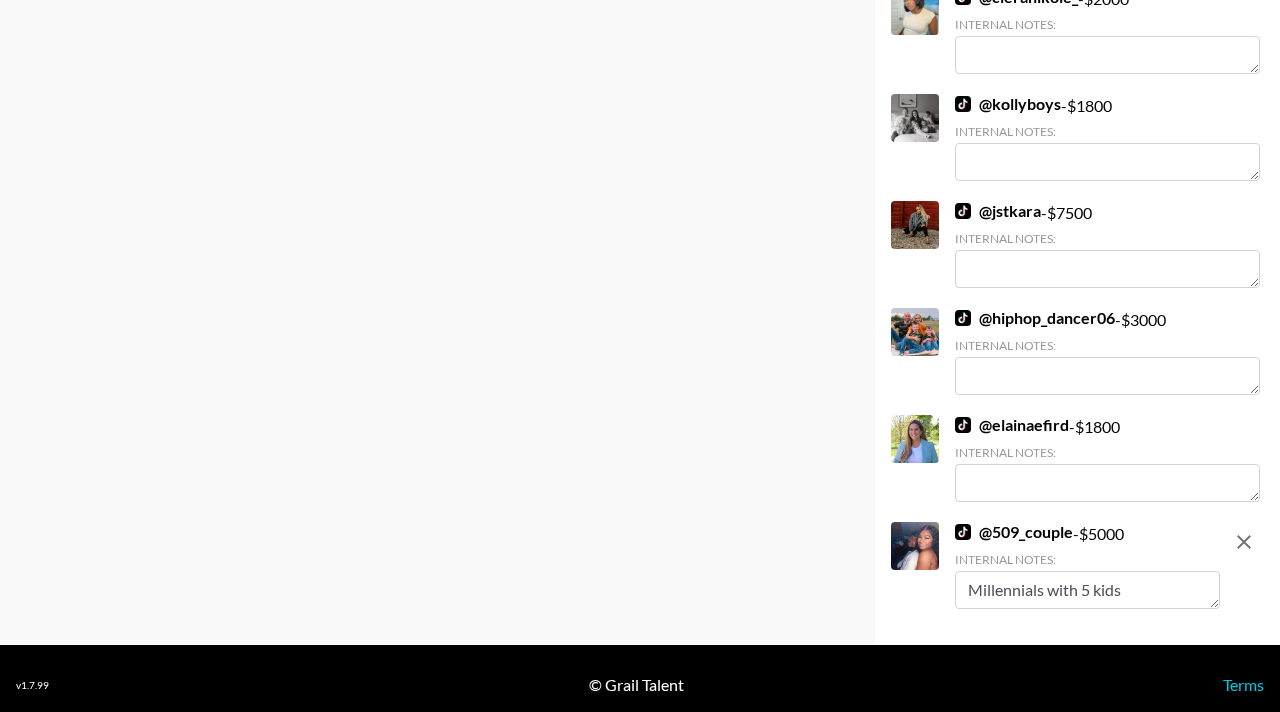 click on "Millennials with 5 kids" at bounding box center (1087, 590) 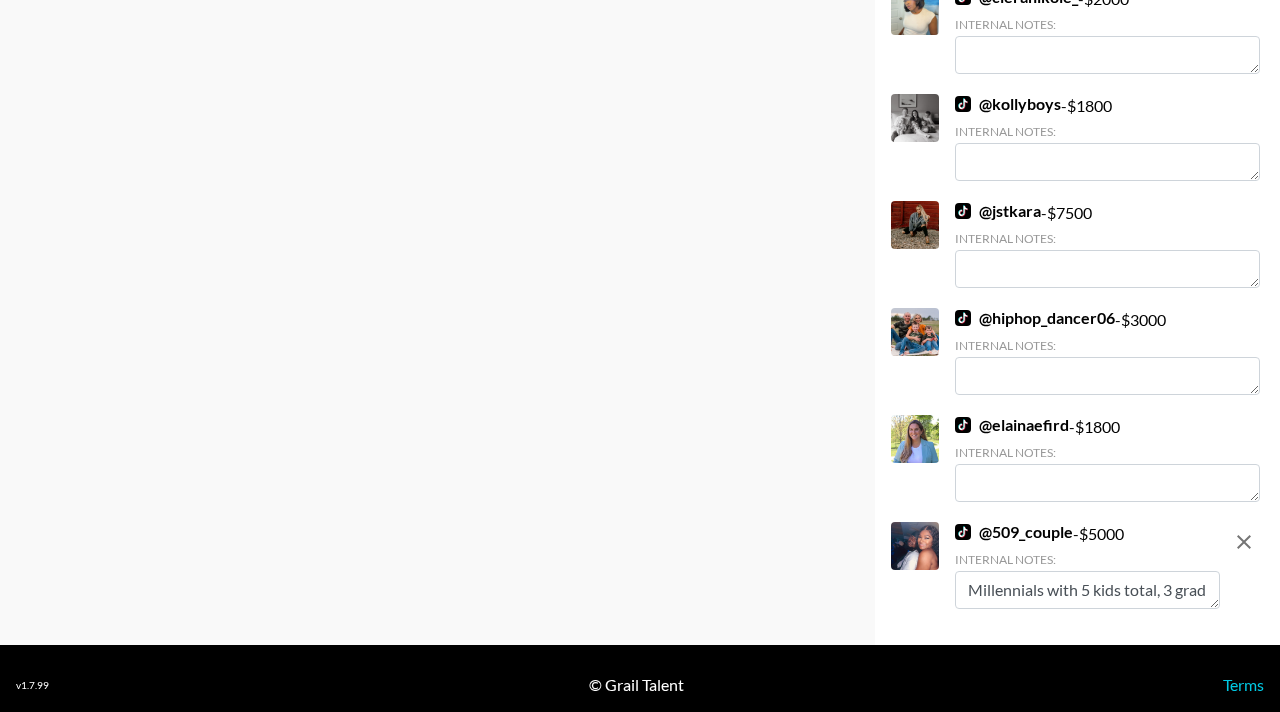 scroll, scrollTop: 15, scrollLeft: 0, axis: vertical 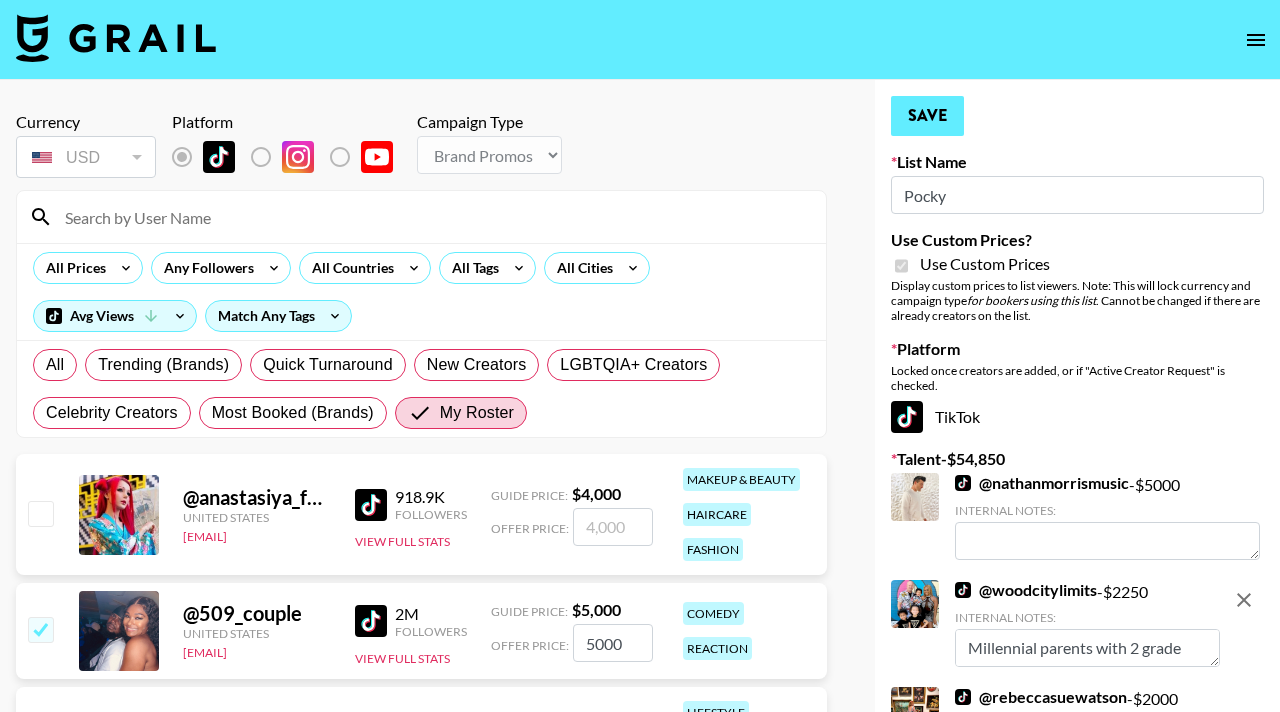 type on "Millennials with 5 kids total, 3 grade school age" 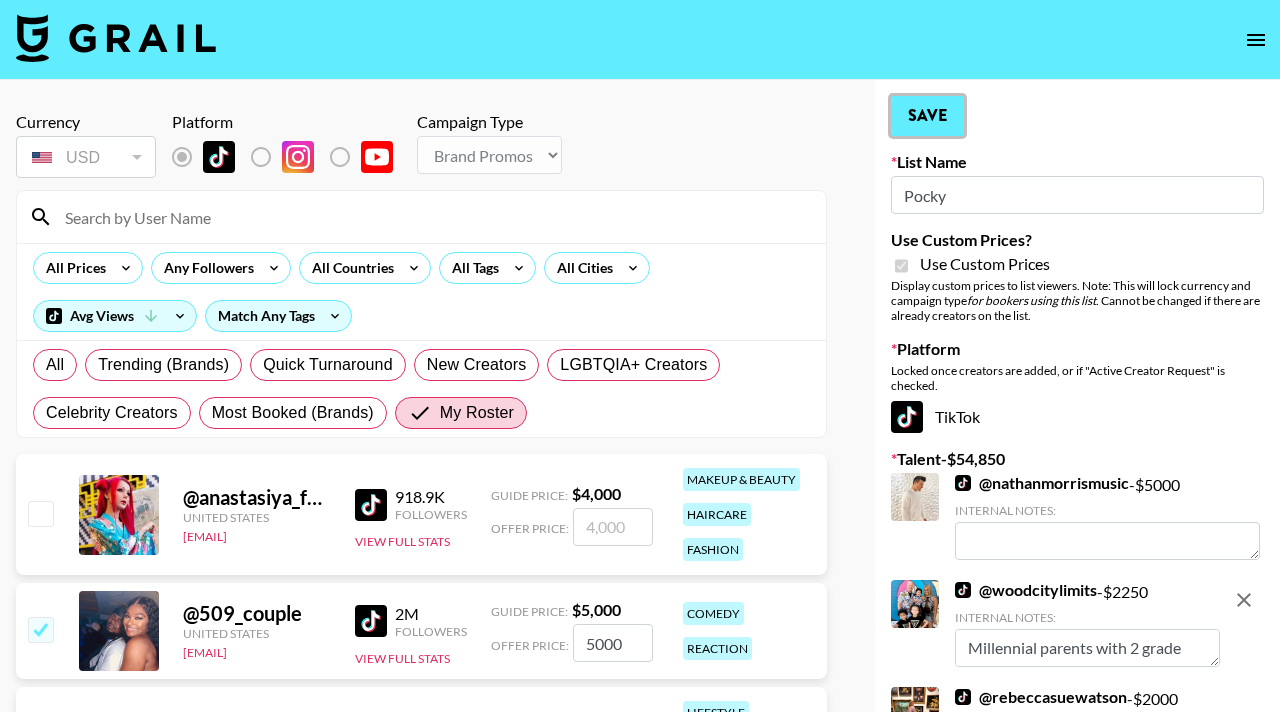 click on "Save" at bounding box center (927, 116) 